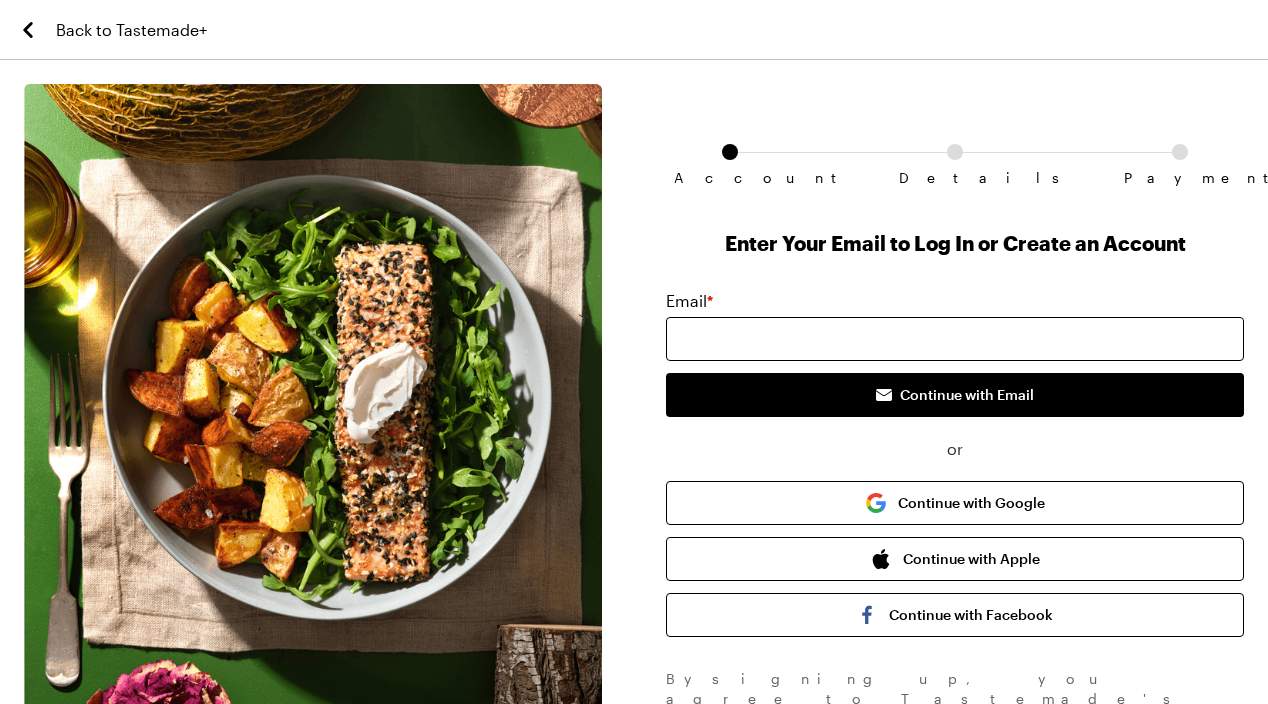 scroll, scrollTop: 0, scrollLeft: 0, axis: both 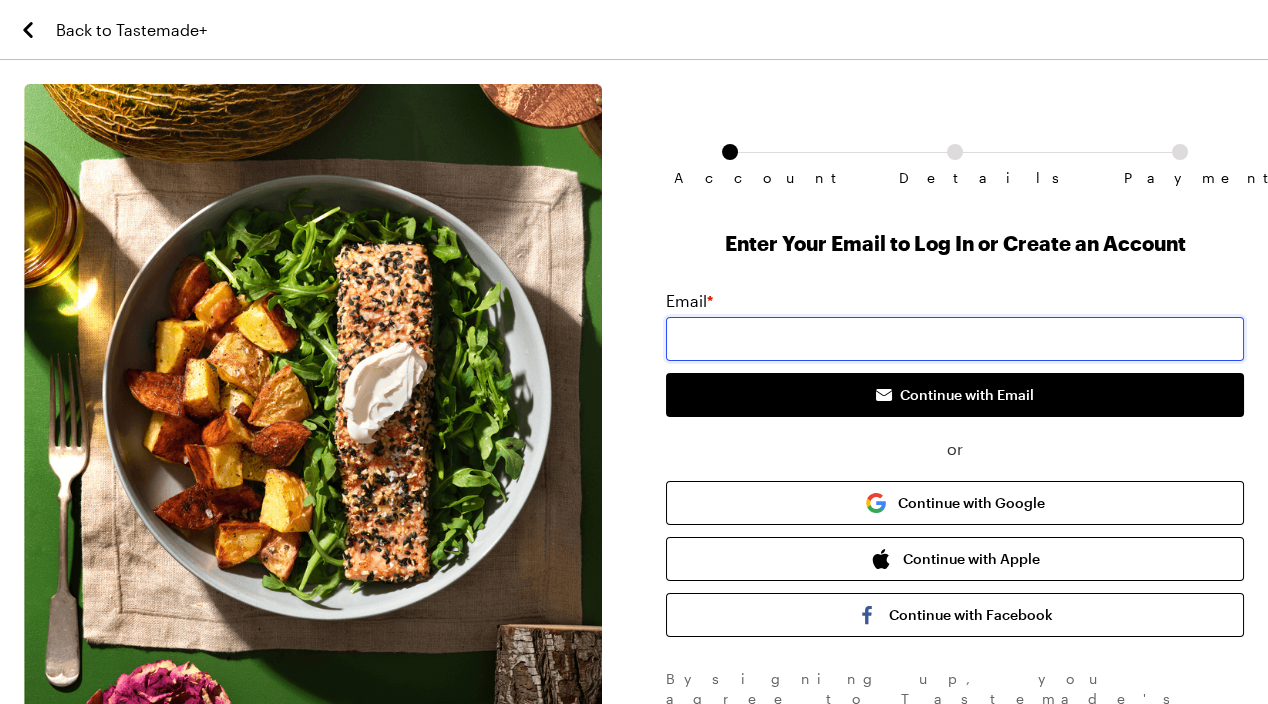 click at bounding box center [955, 339] 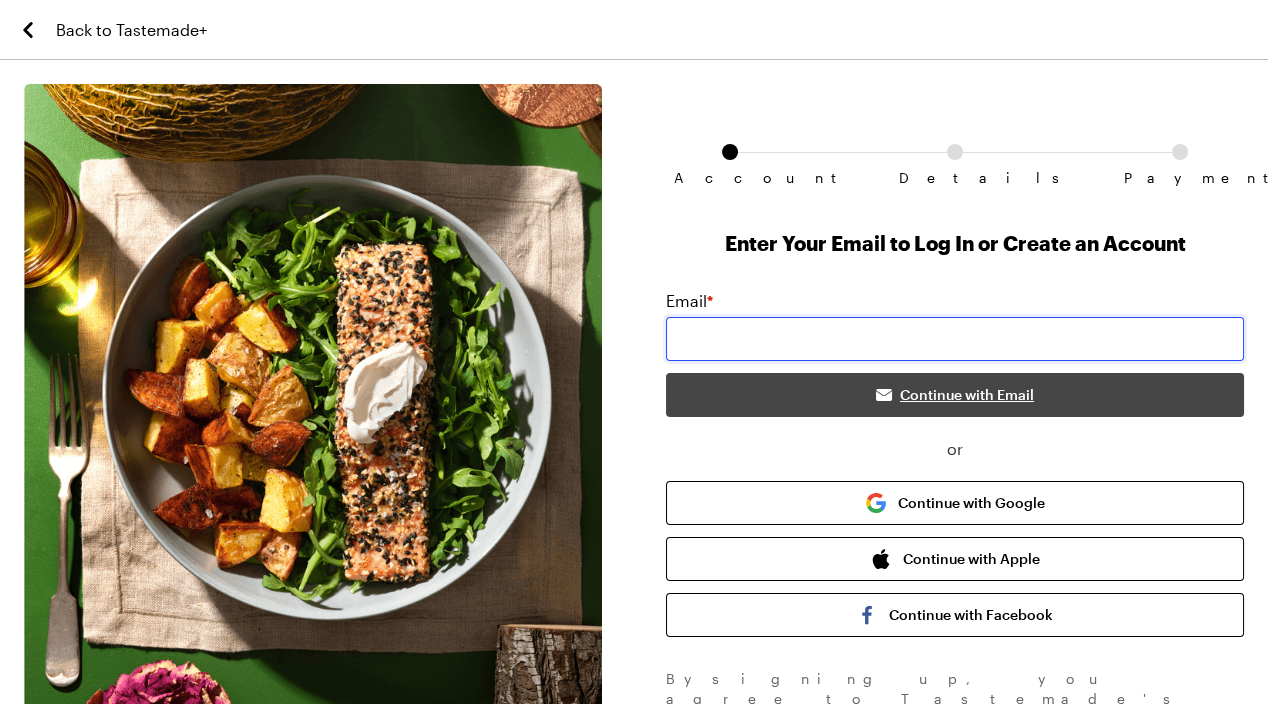 type on "[EMAIL_ADDRESS][DOMAIN_NAME]" 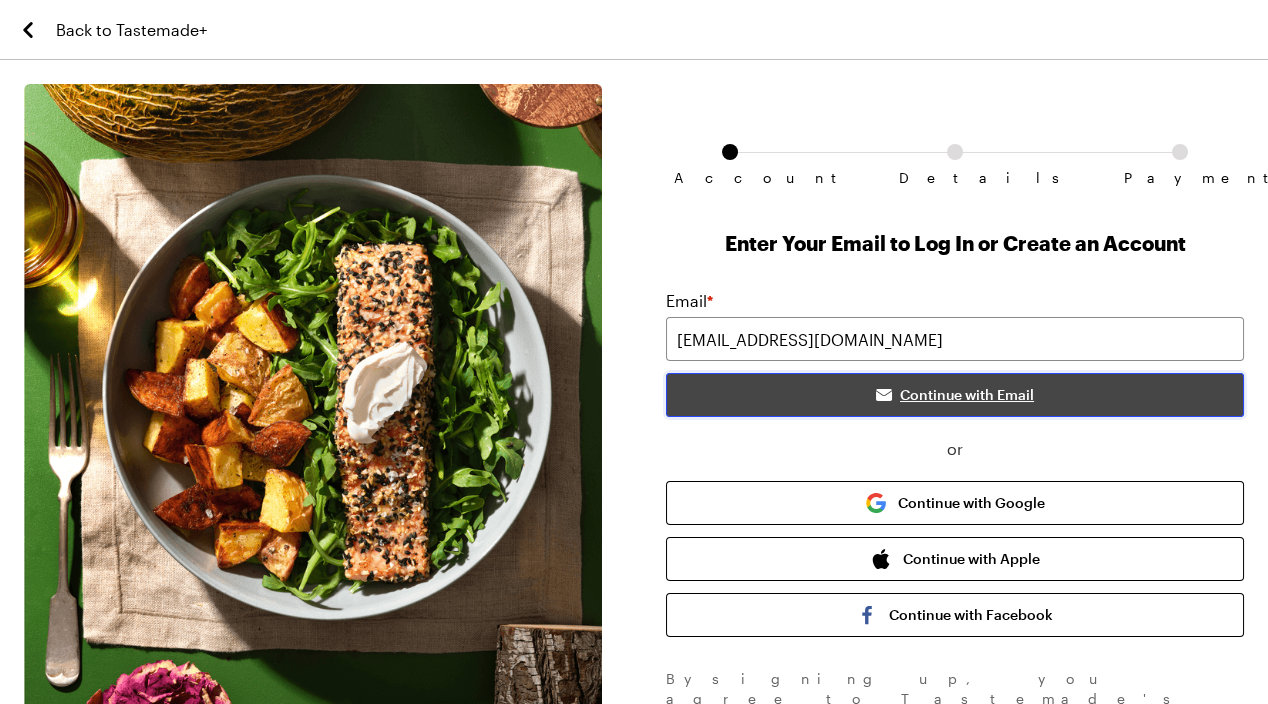 click on "Continue with Email" at bounding box center (967, 395) 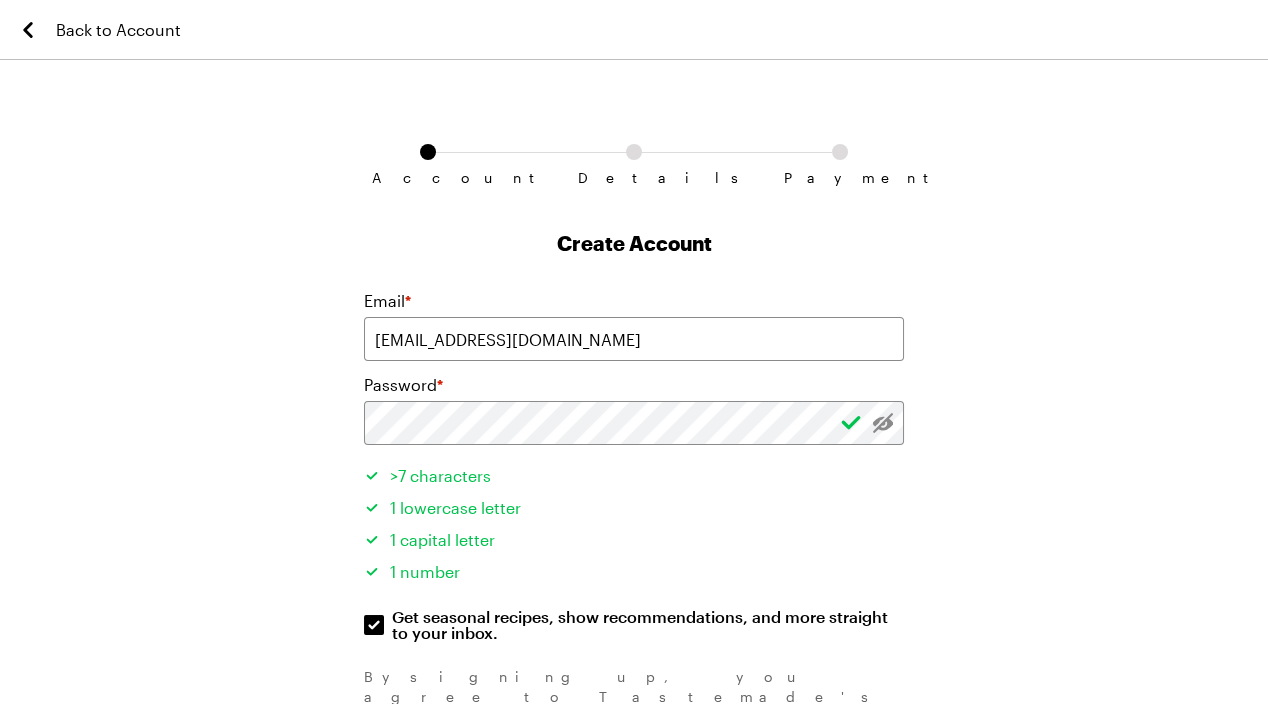 scroll, scrollTop: 131, scrollLeft: 0, axis: vertical 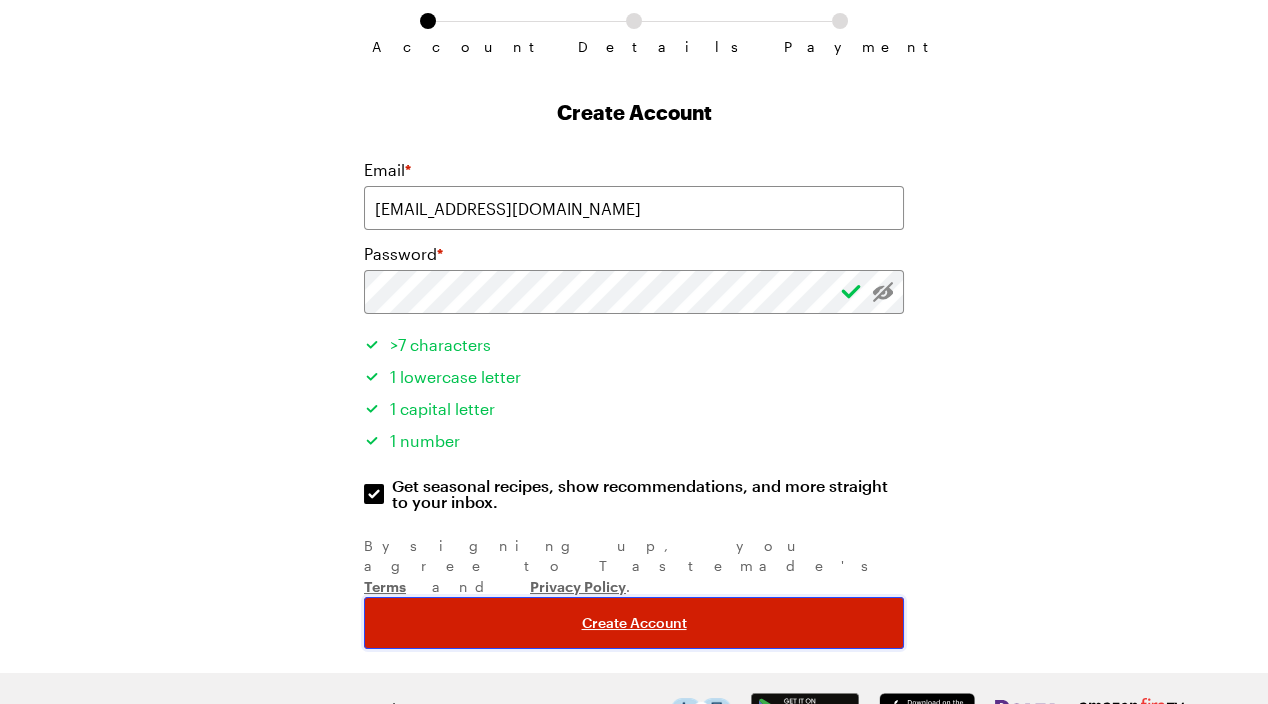 click on "Create Account" at bounding box center [634, 623] 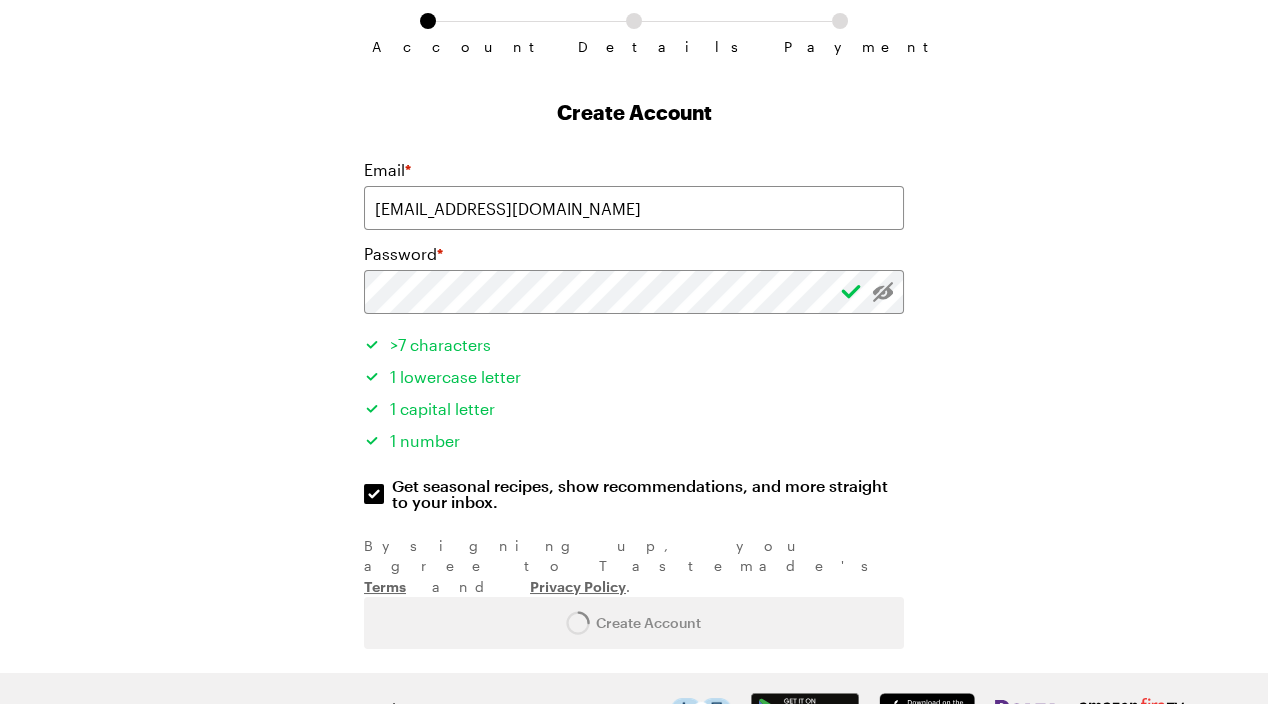 scroll, scrollTop: 0, scrollLeft: 0, axis: both 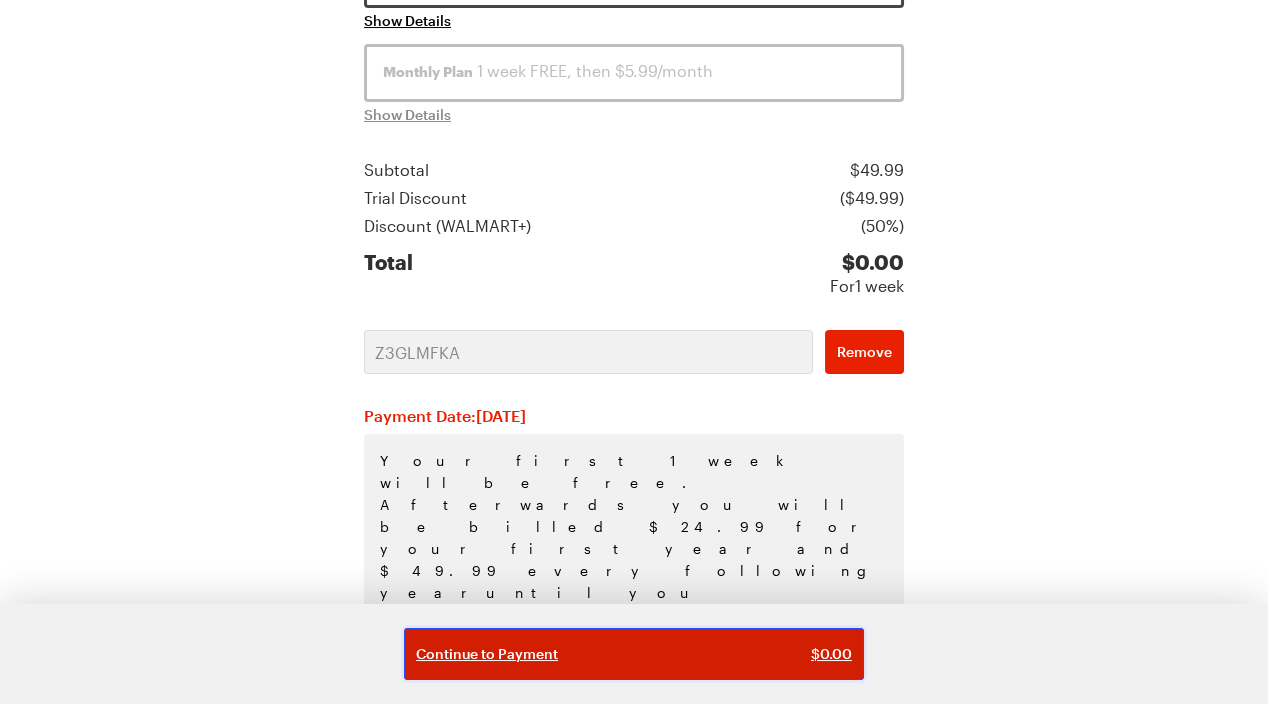 click on "Continue to Payment $ 0.00" at bounding box center (634, 654) 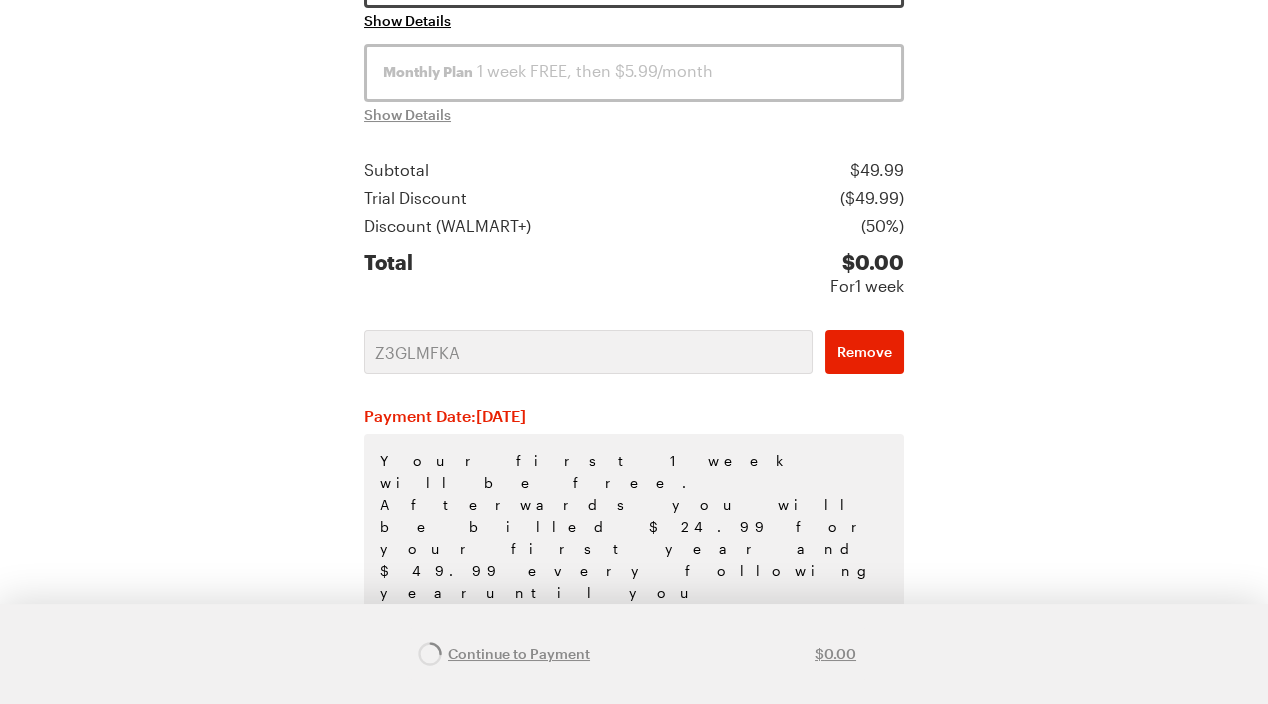 scroll, scrollTop: 0, scrollLeft: 0, axis: both 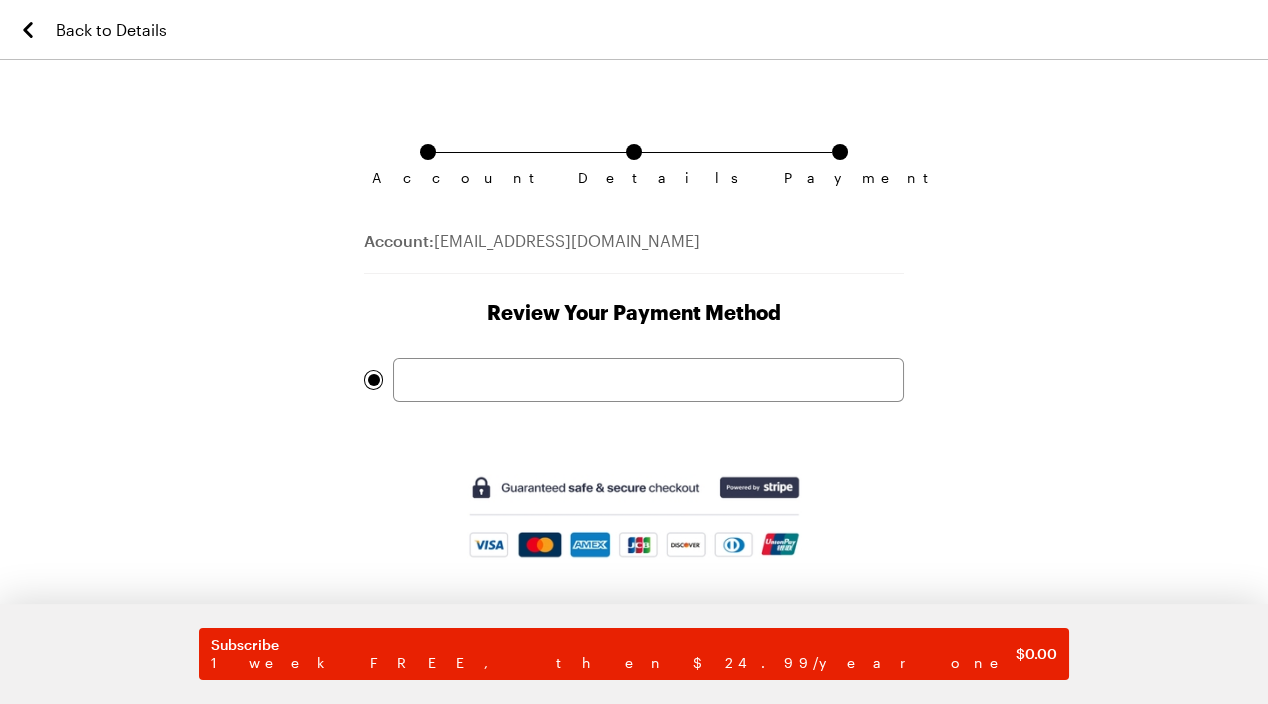 click at bounding box center [634, 517] 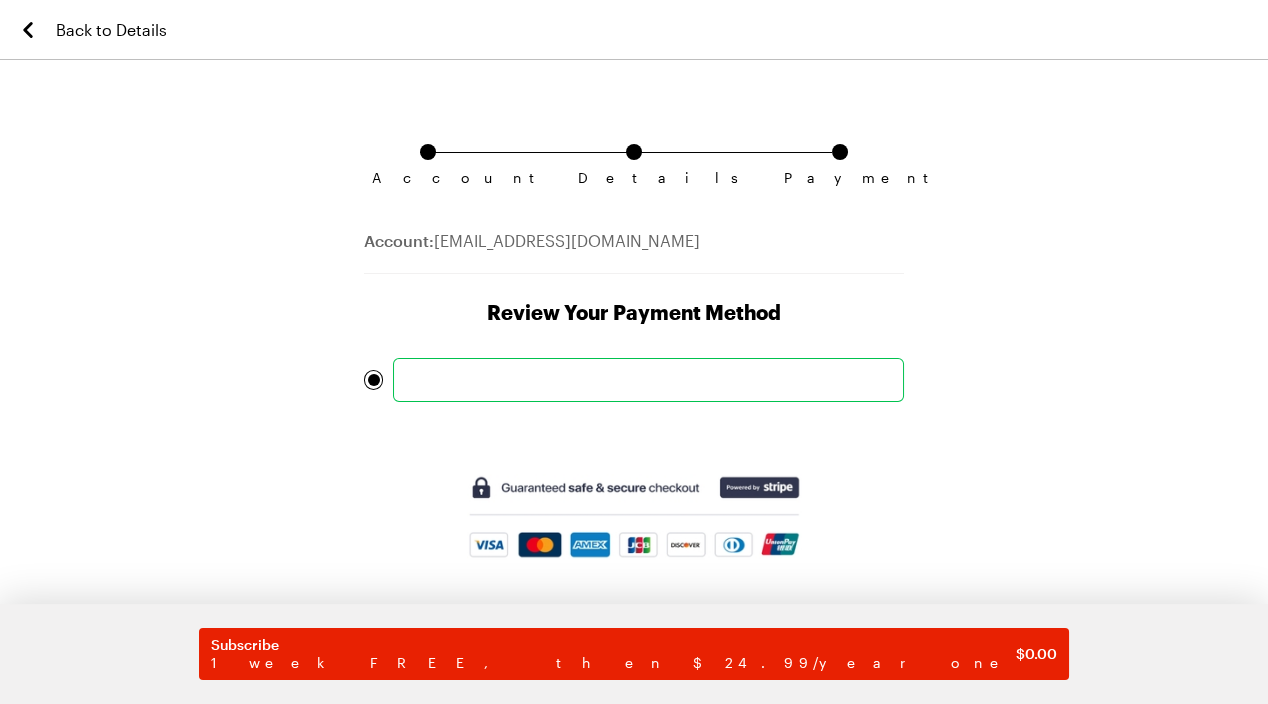 scroll, scrollTop: 27, scrollLeft: 0, axis: vertical 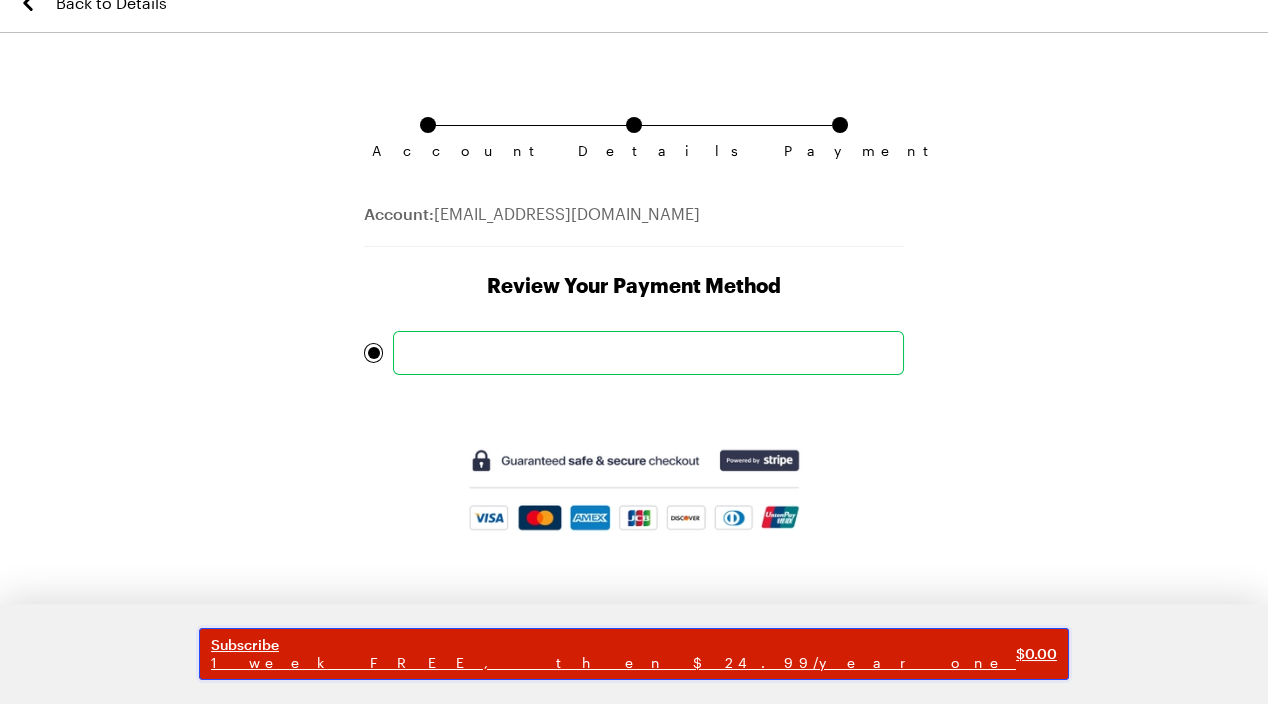click on "Subscribe" at bounding box center (613, 645) 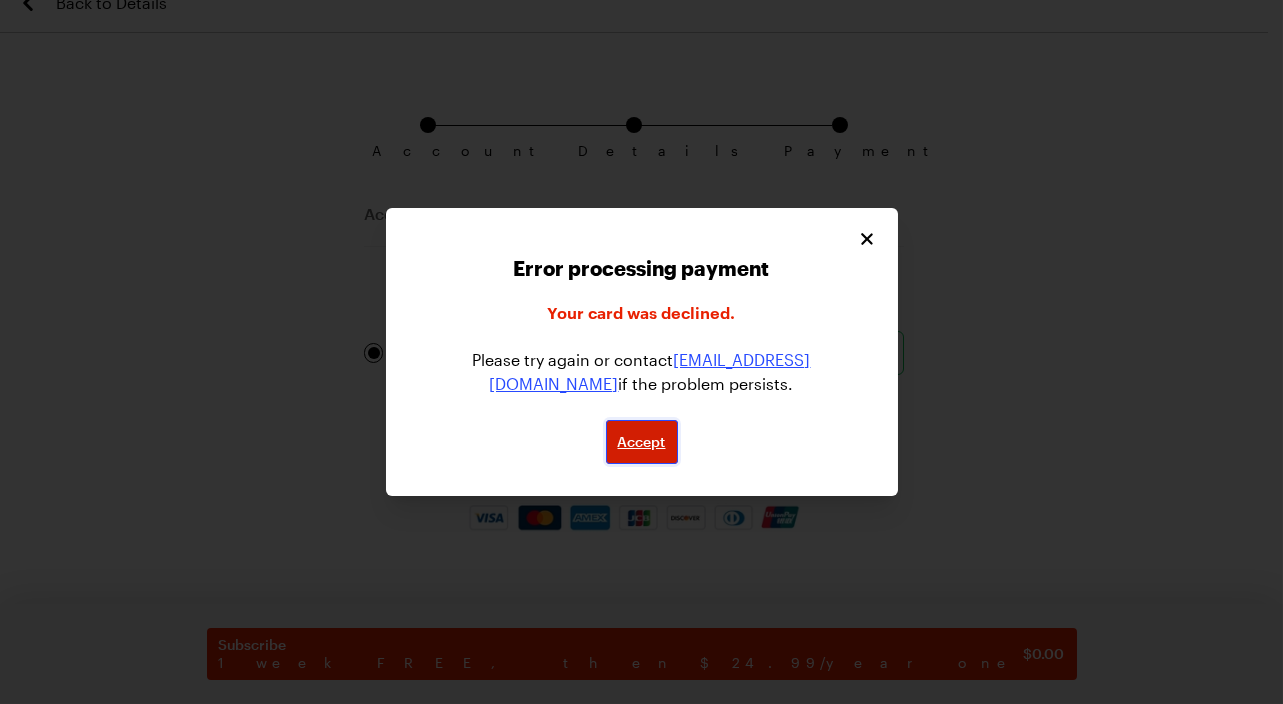 click on "Accept" at bounding box center [642, 442] 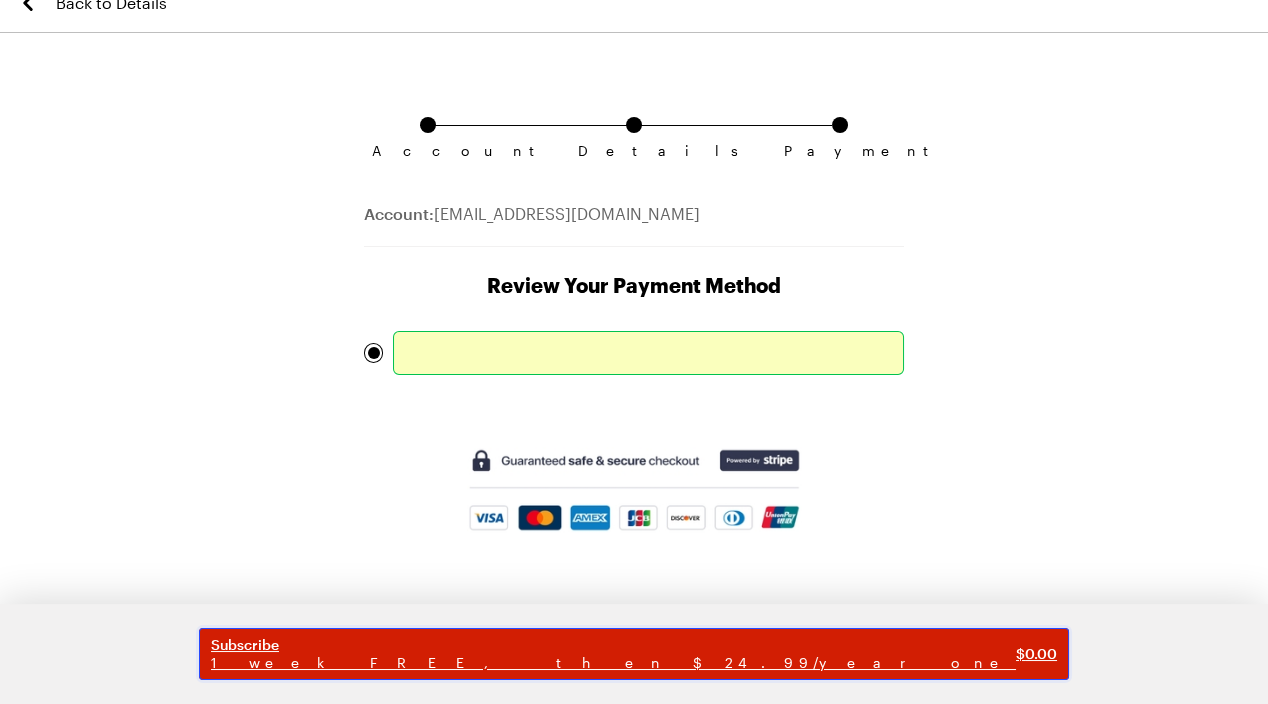 click on "1 week FREE, then $24.99/year one" at bounding box center (613, 663) 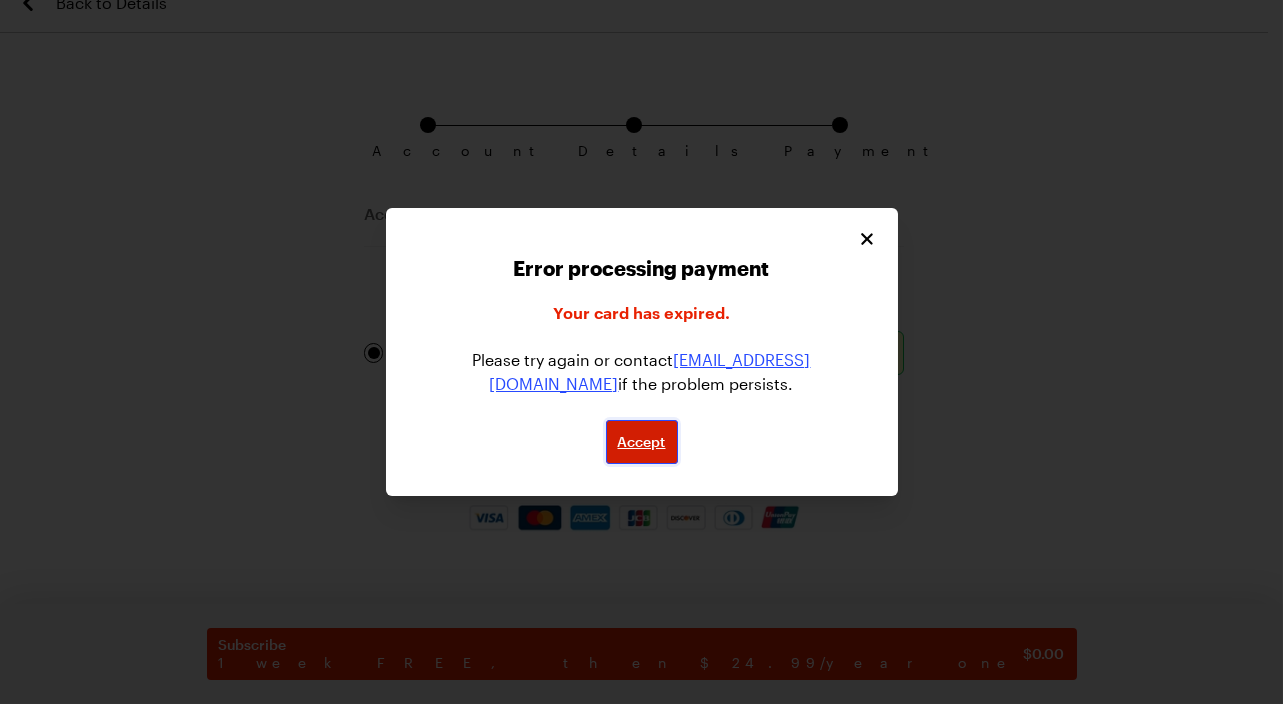 click on "Accept" at bounding box center (642, 442) 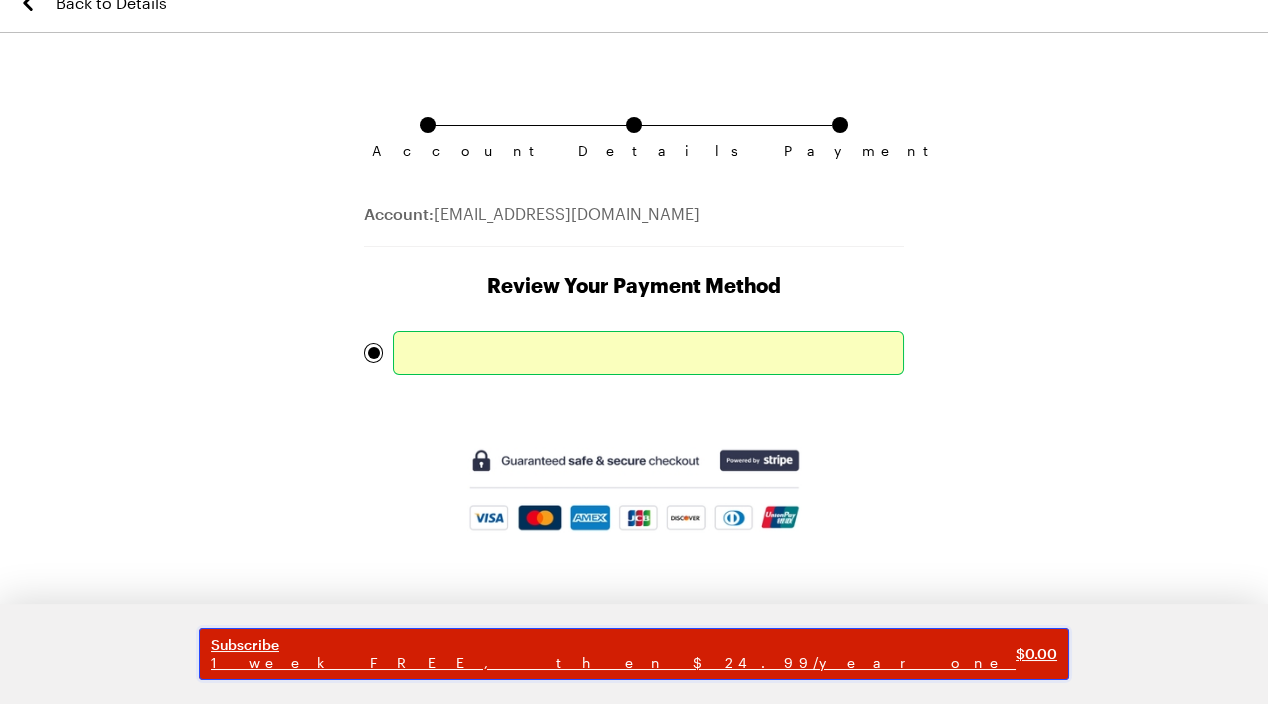 click on "Subscribe" at bounding box center (613, 645) 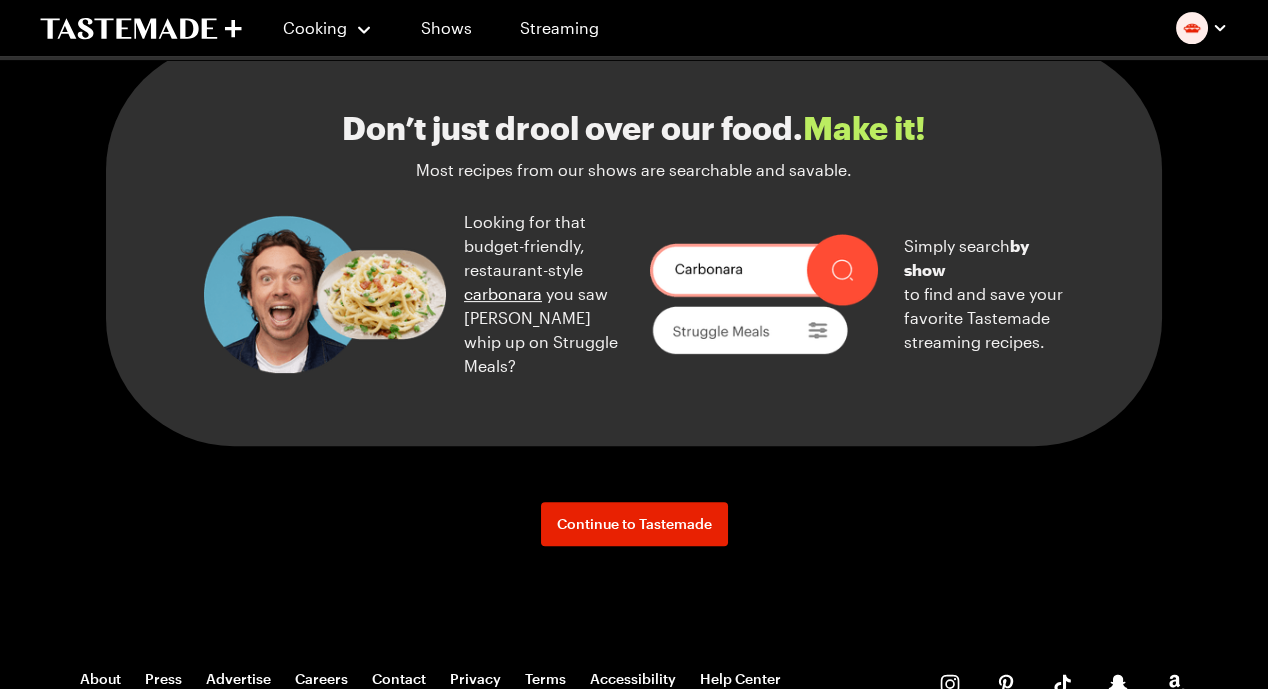 scroll, scrollTop: 2416, scrollLeft: 7, axis: both 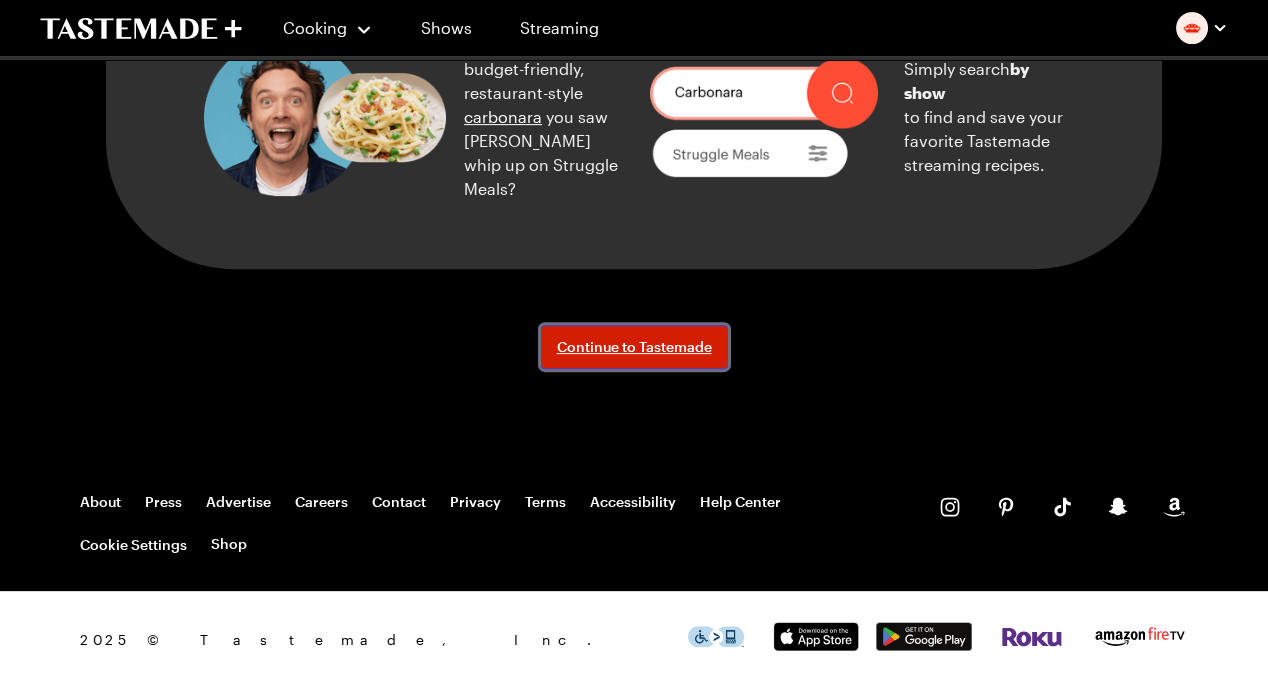 click on "Continue to Tastemade" at bounding box center (634, 347) 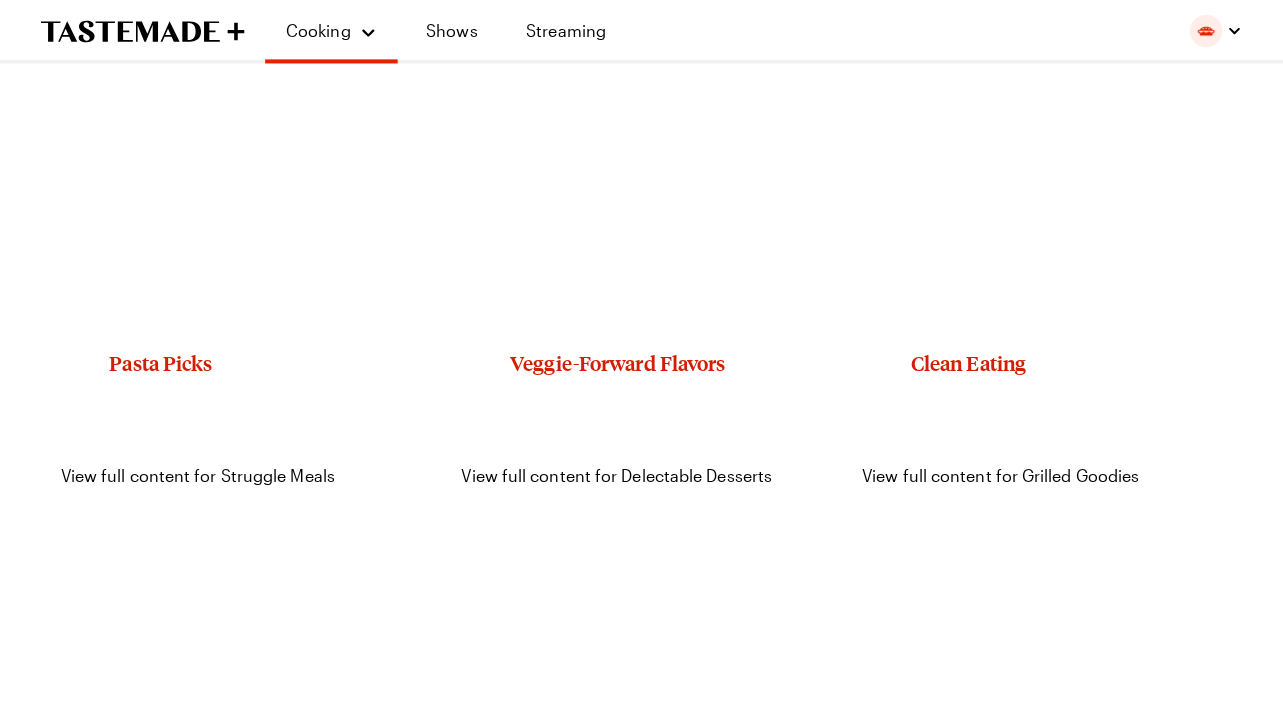 scroll, scrollTop: 0, scrollLeft: 0, axis: both 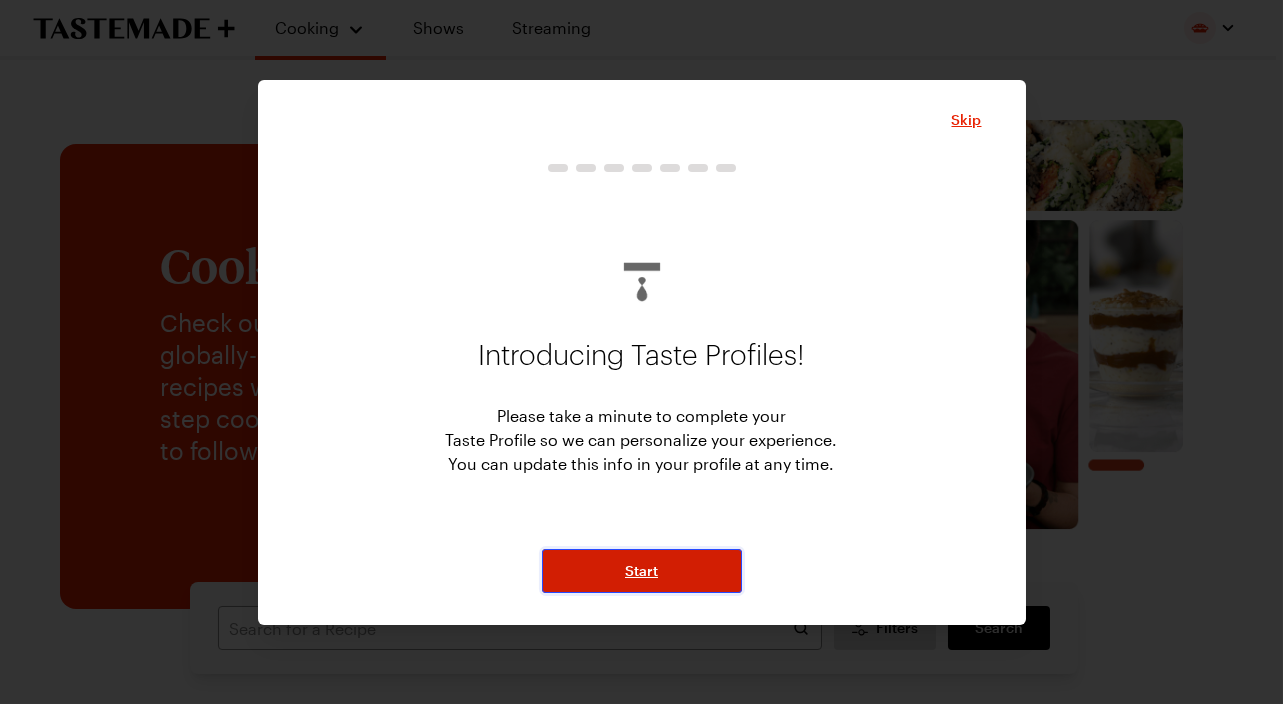 click on "Start" at bounding box center (641, 571) 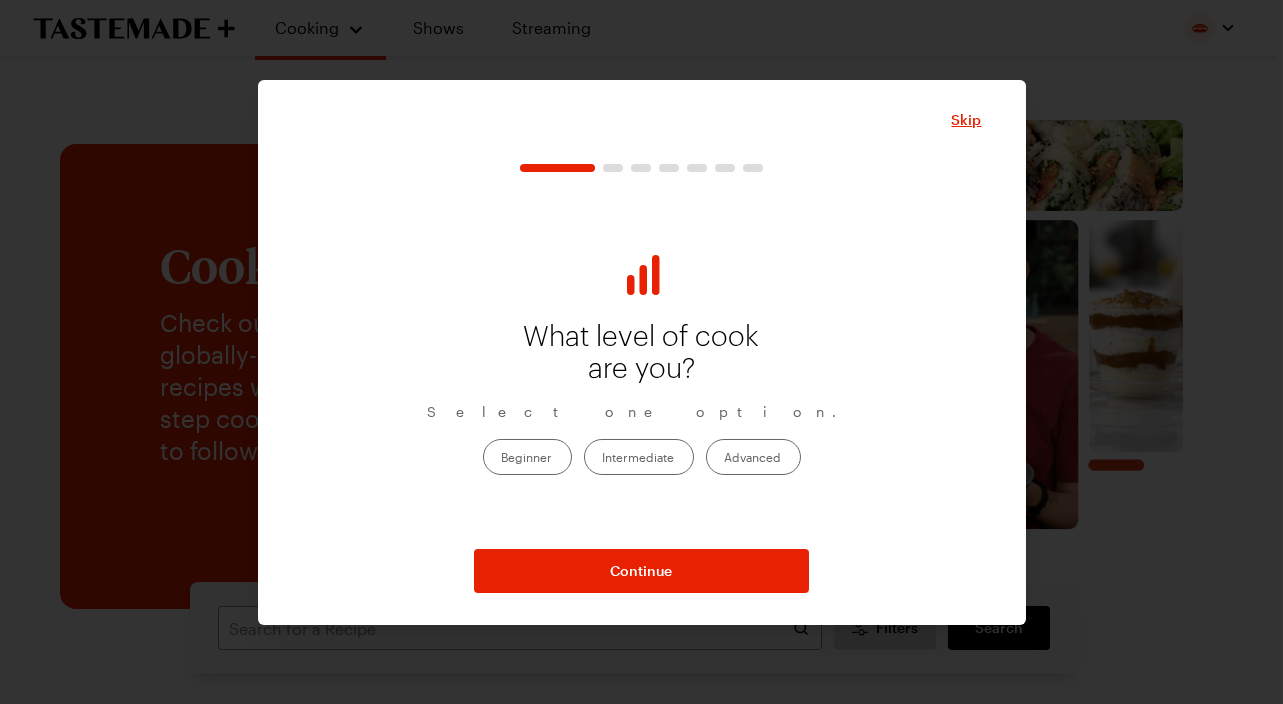 click on "Intermediate" at bounding box center (639, 457) 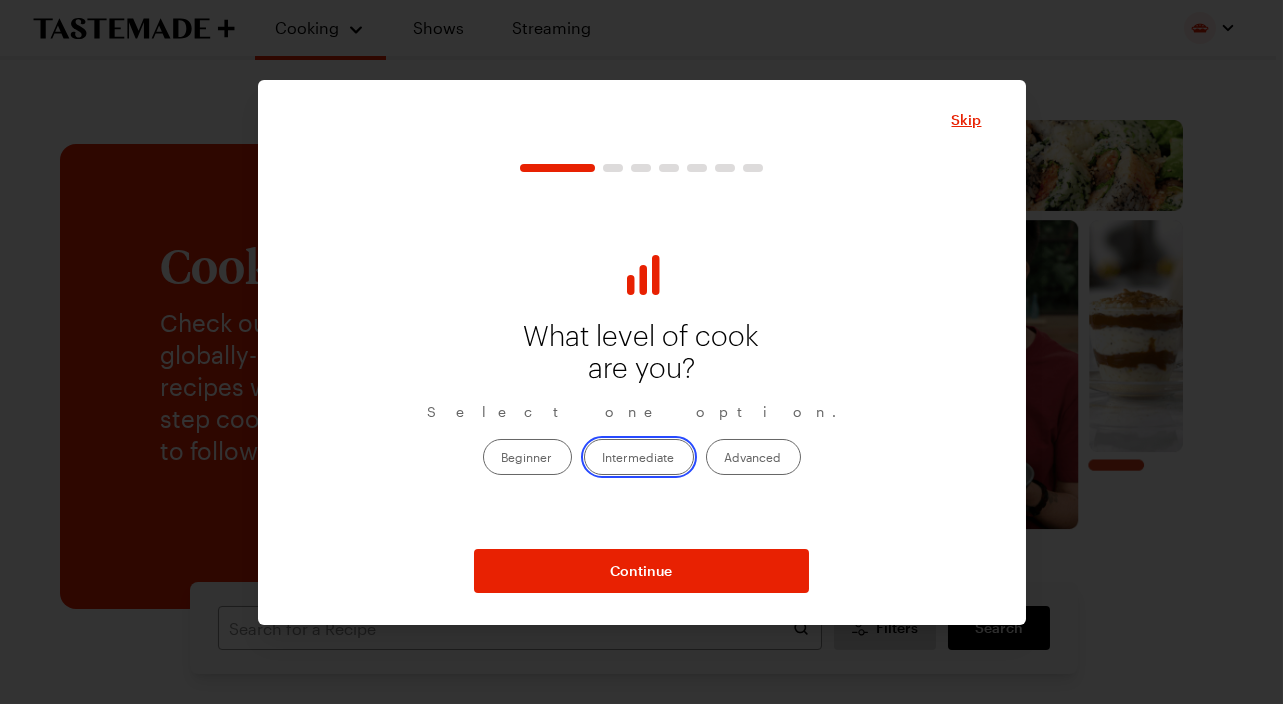 click on "Intermediate" at bounding box center (603, 459) 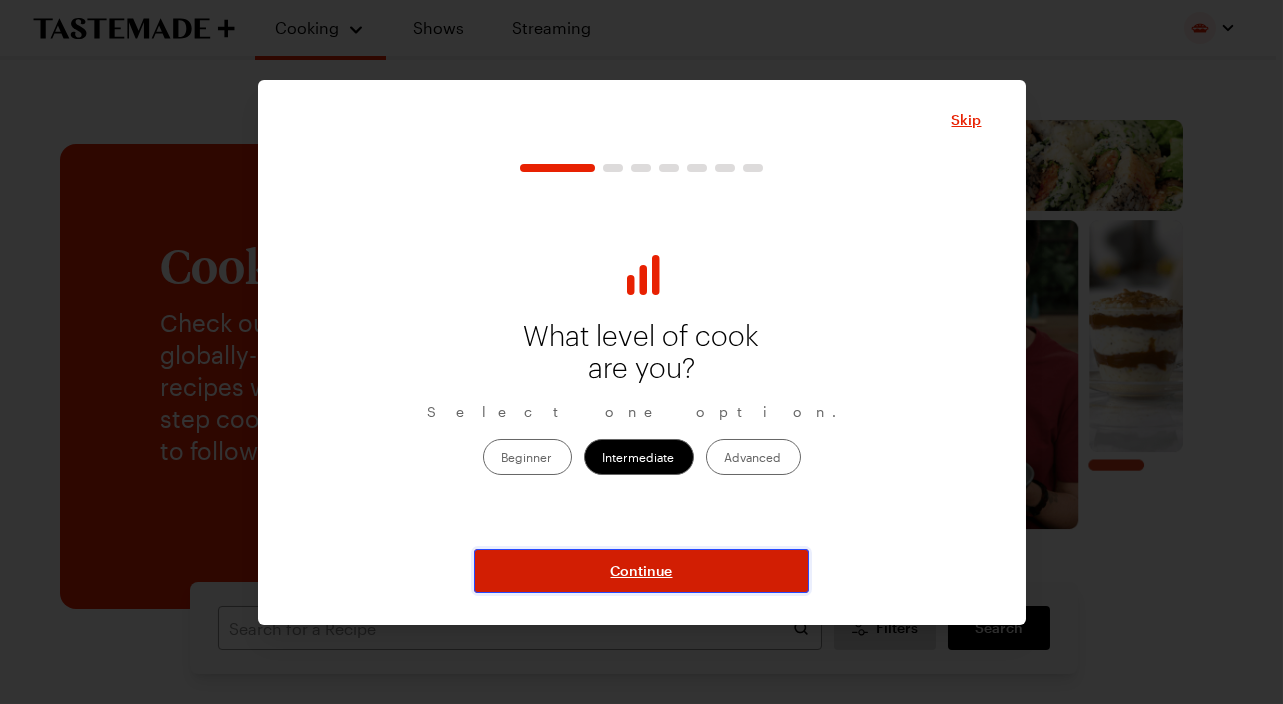 click on "Continue" at bounding box center (642, 571) 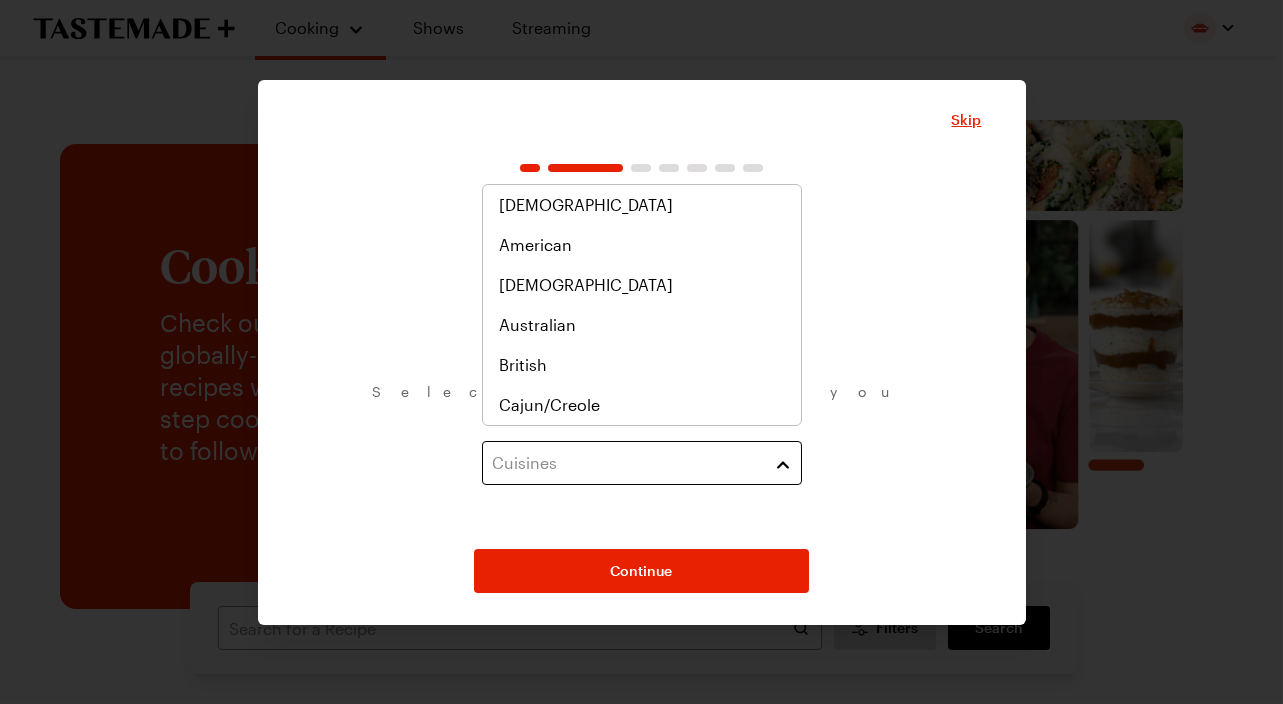 click on "Cuisines" at bounding box center (627, 463) 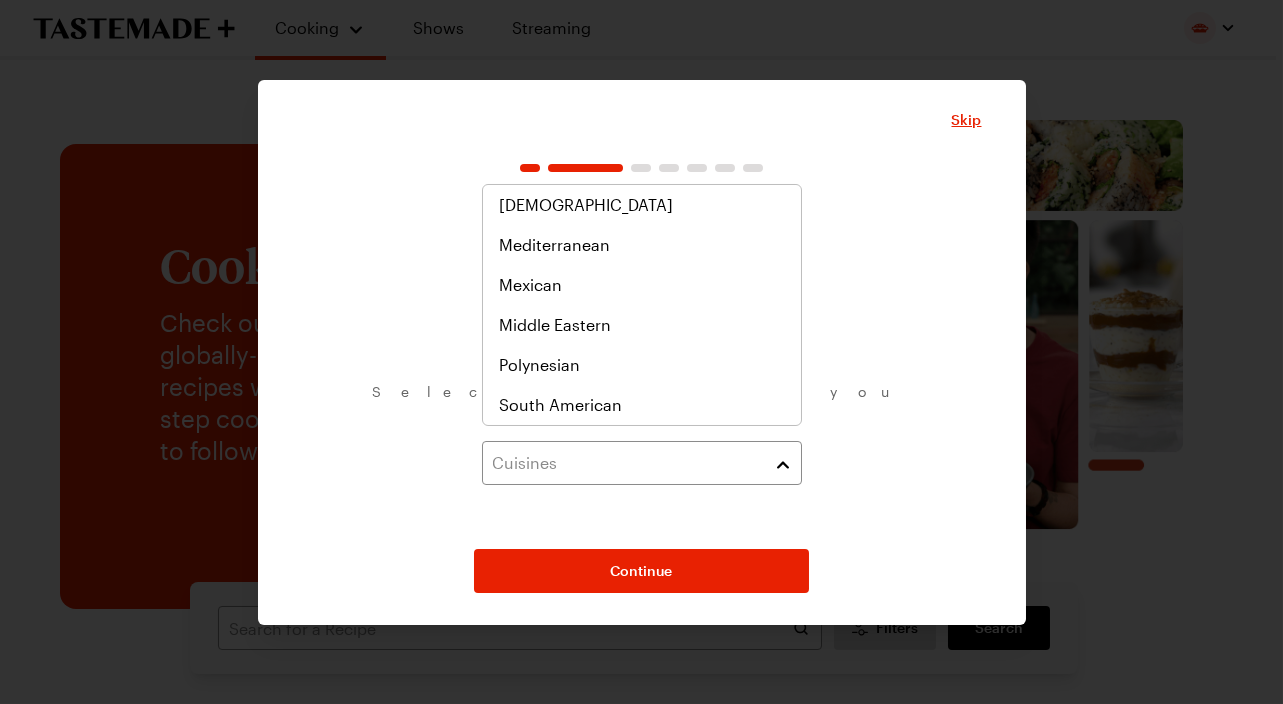 scroll, scrollTop: 880, scrollLeft: 0, axis: vertical 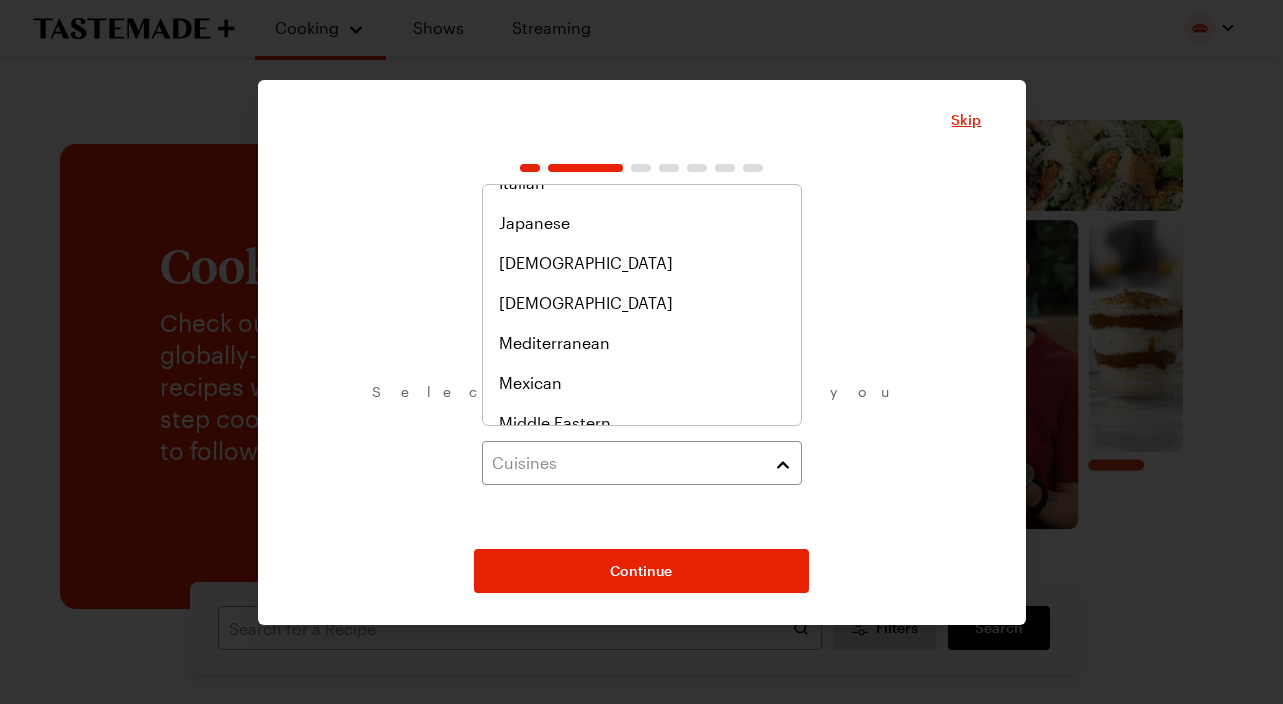 click on "Mediterranean" at bounding box center (642, 343) 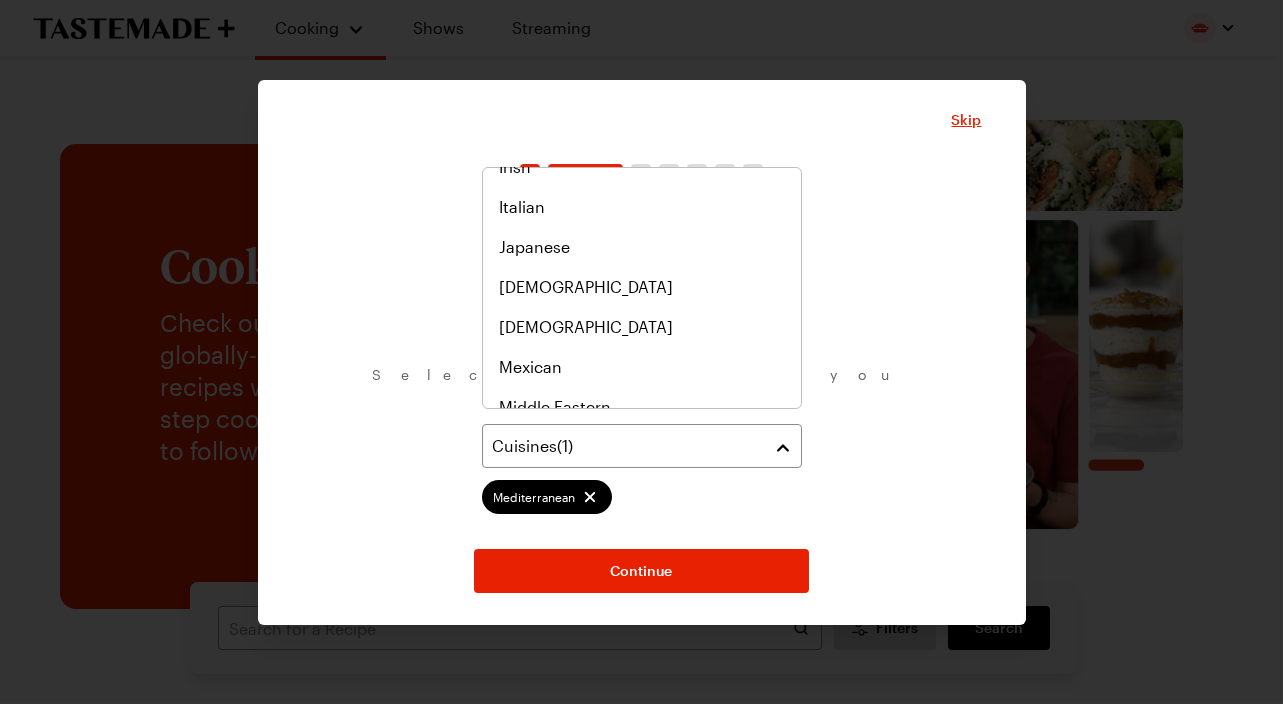 scroll, scrollTop: 574, scrollLeft: 0, axis: vertical 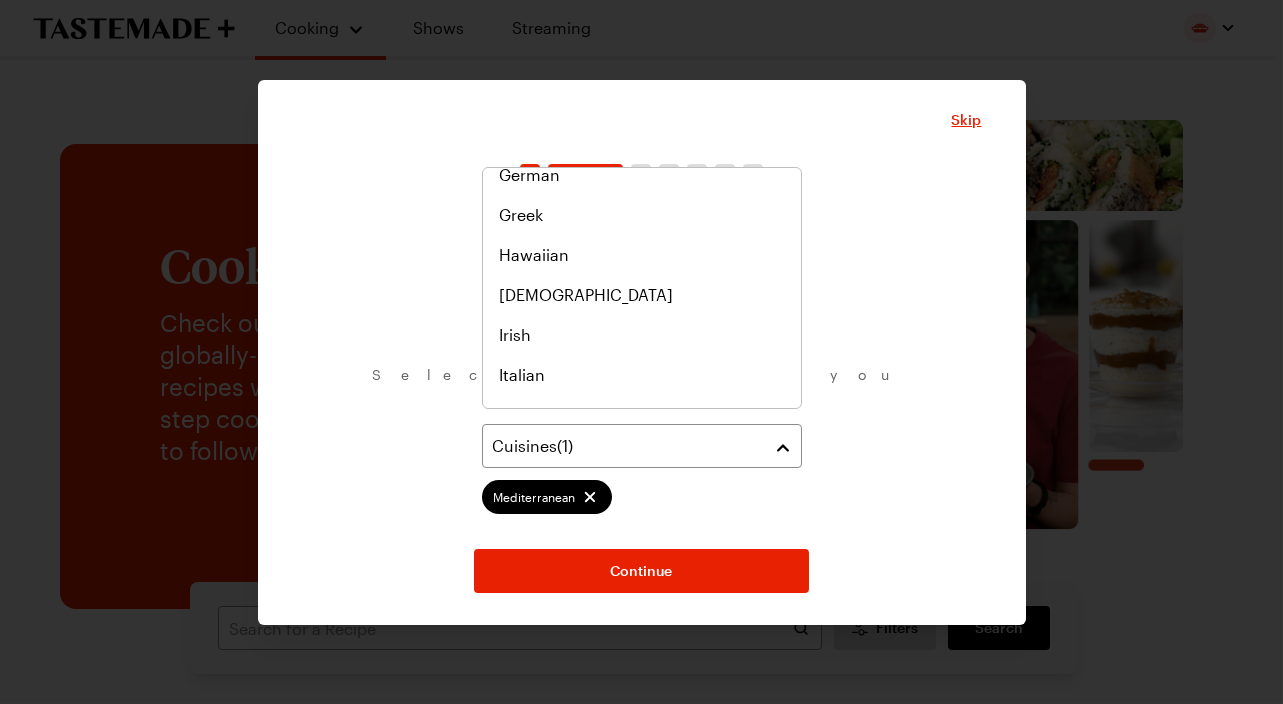 click on "Cuisines  ( 1 ) Mediterranean" at bounding box center [642, 469] 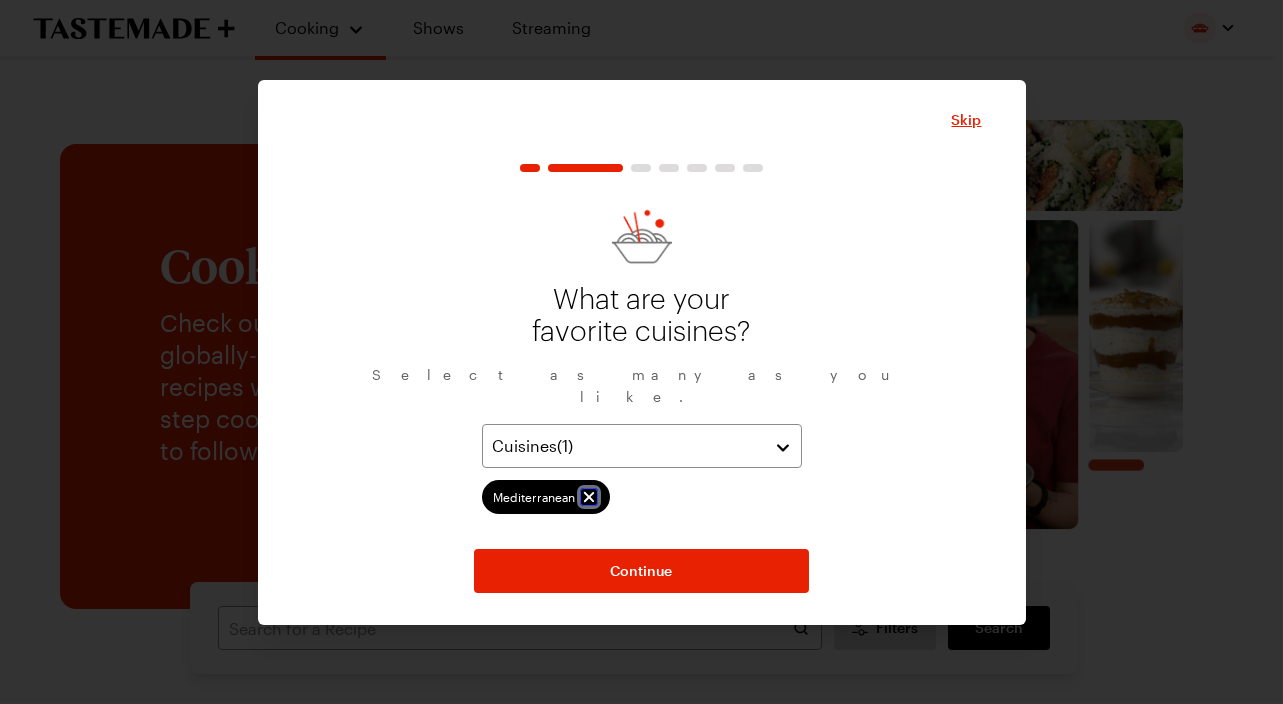 click 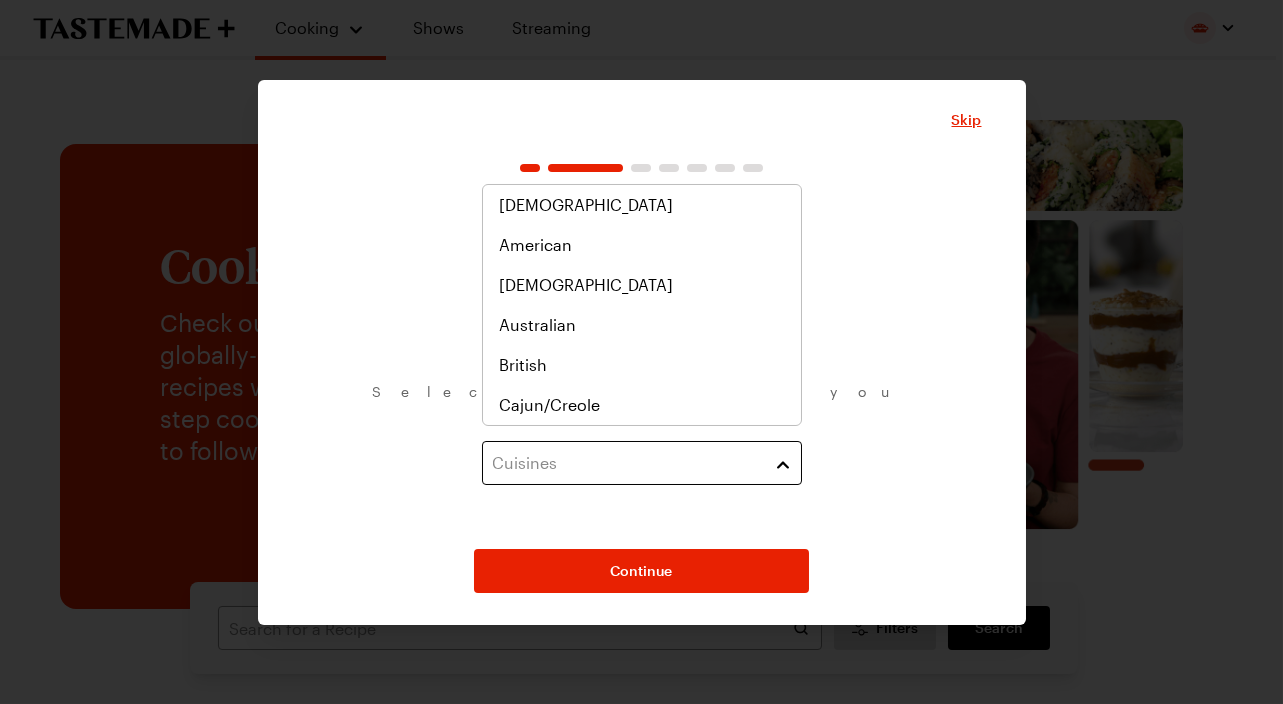 click on "Cuisines" at bounding box center [627, 463] 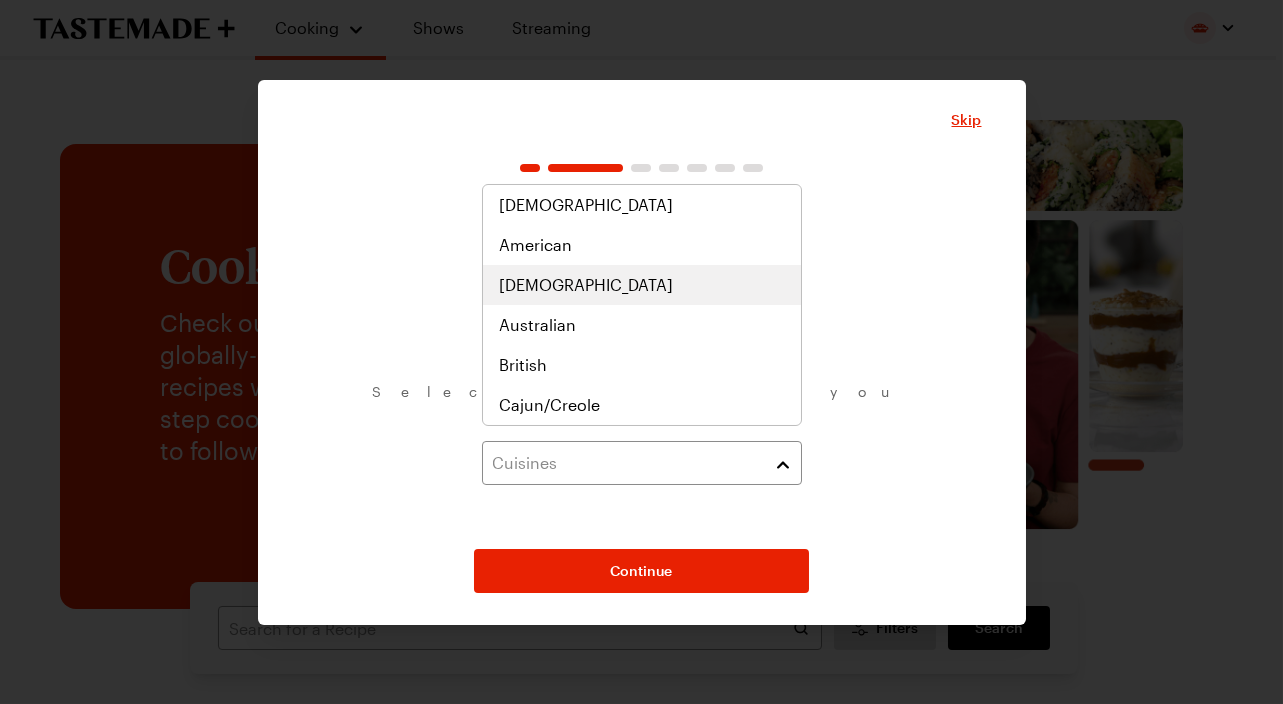 click on "[DEMOGRAPHIC_DATA]" at bounding box center [642, 285] 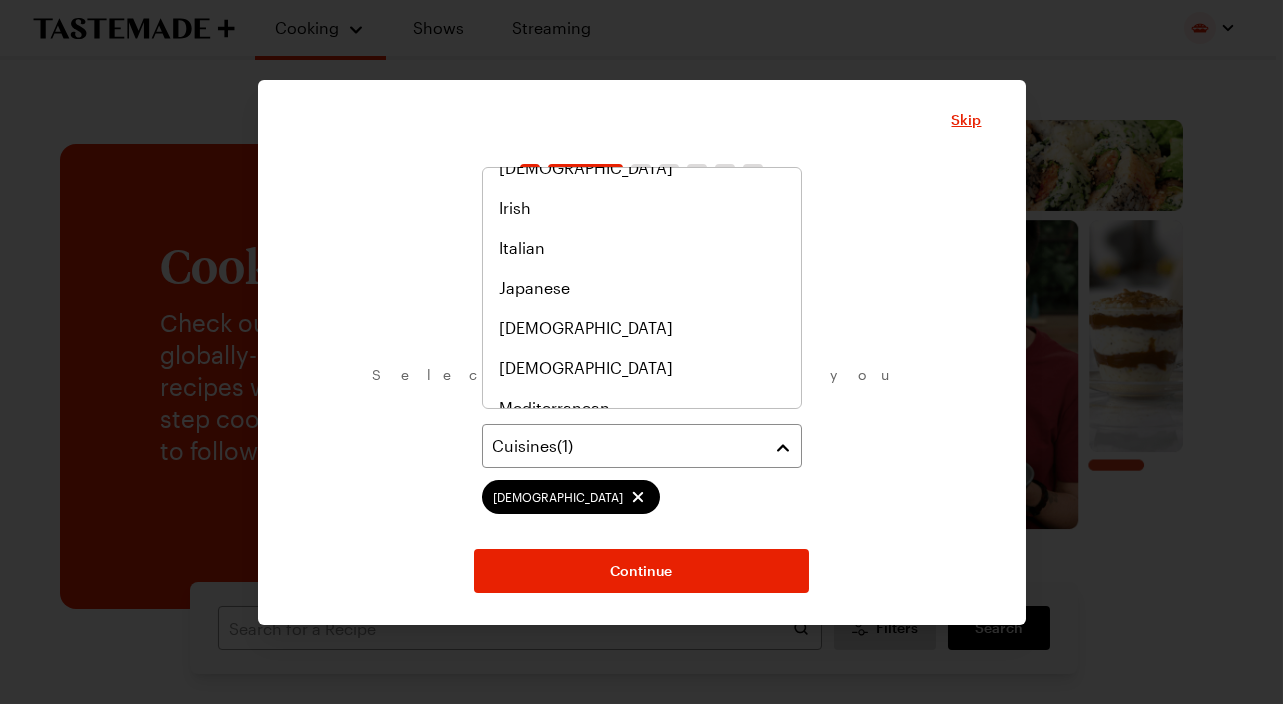 scroll, scrollTop: 666, scrollLeft: 0, axis: vertical 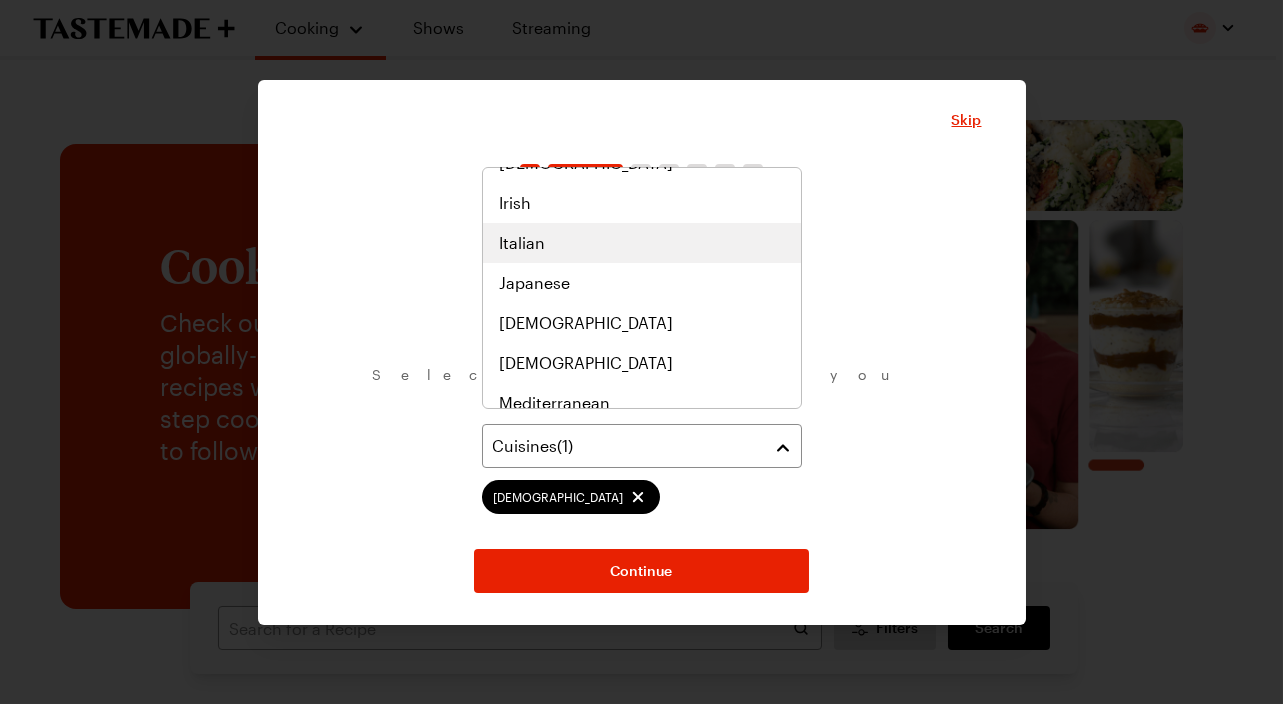 click on "Italian" at bounding box center [642, 243] 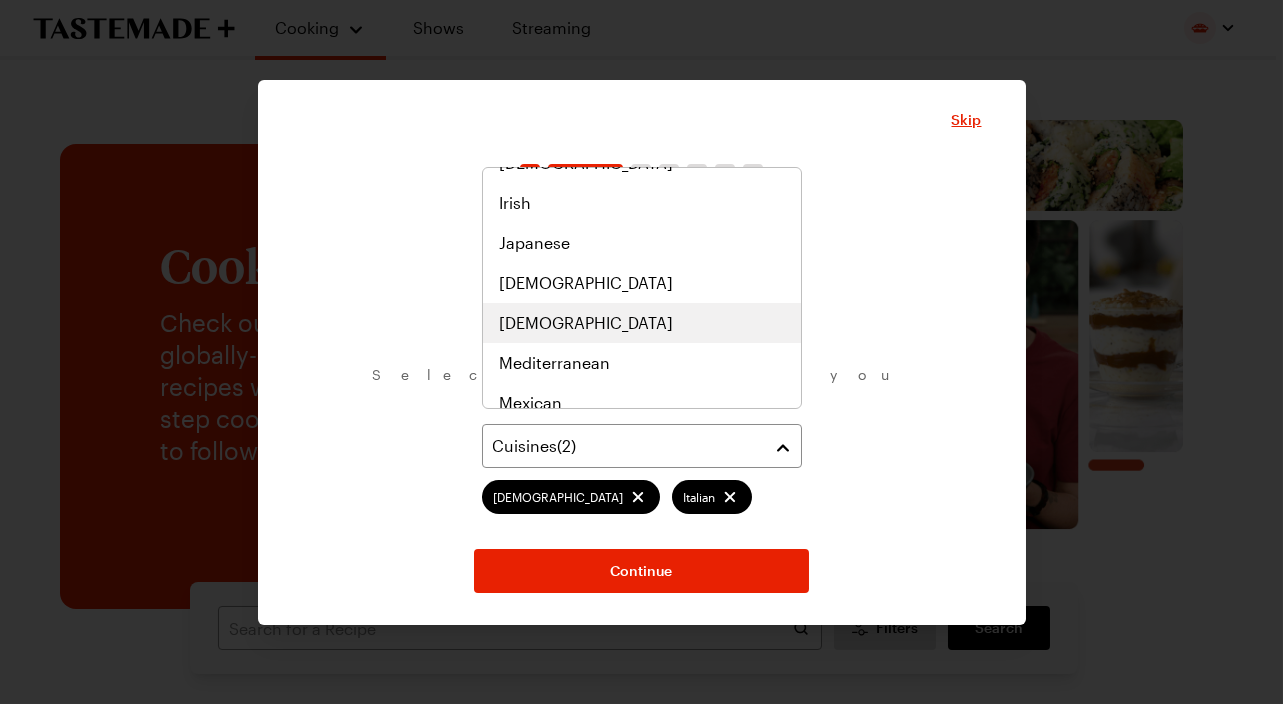click on "[DEMOGRAPHIC_DATA]" at bounding box center (642, 323) 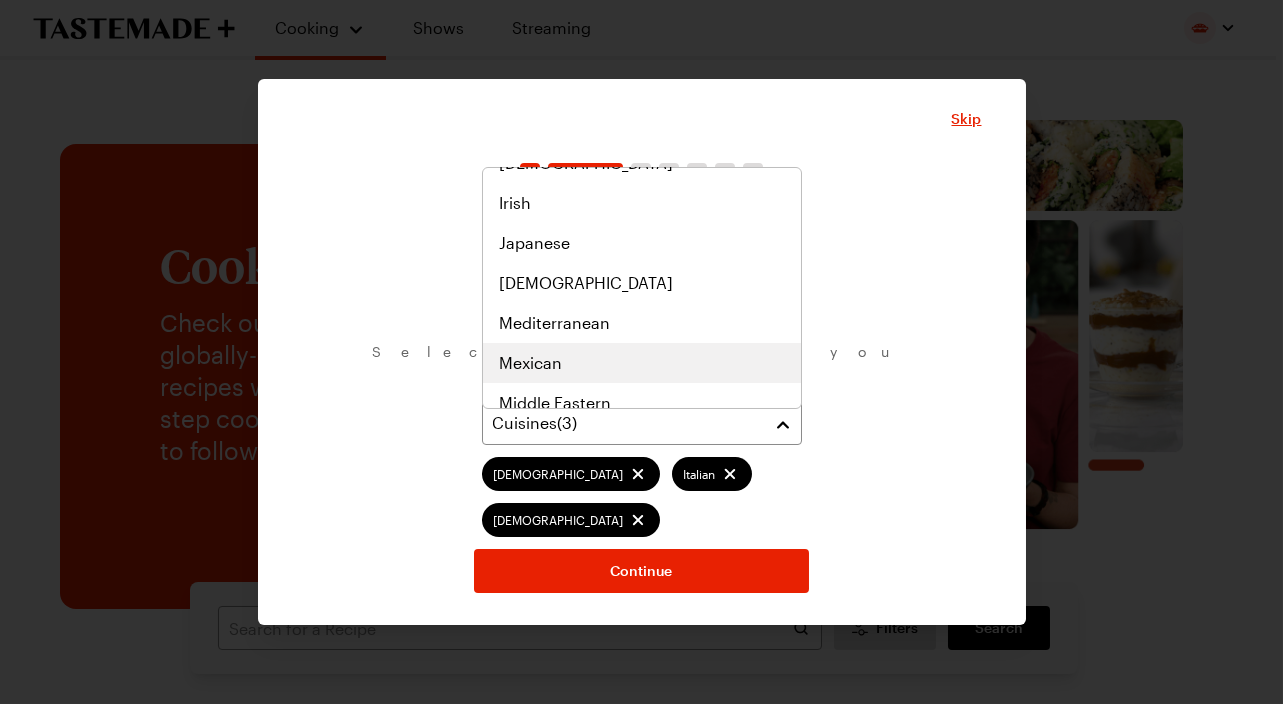 click on "Mexican" at bounding box center [642, 363] 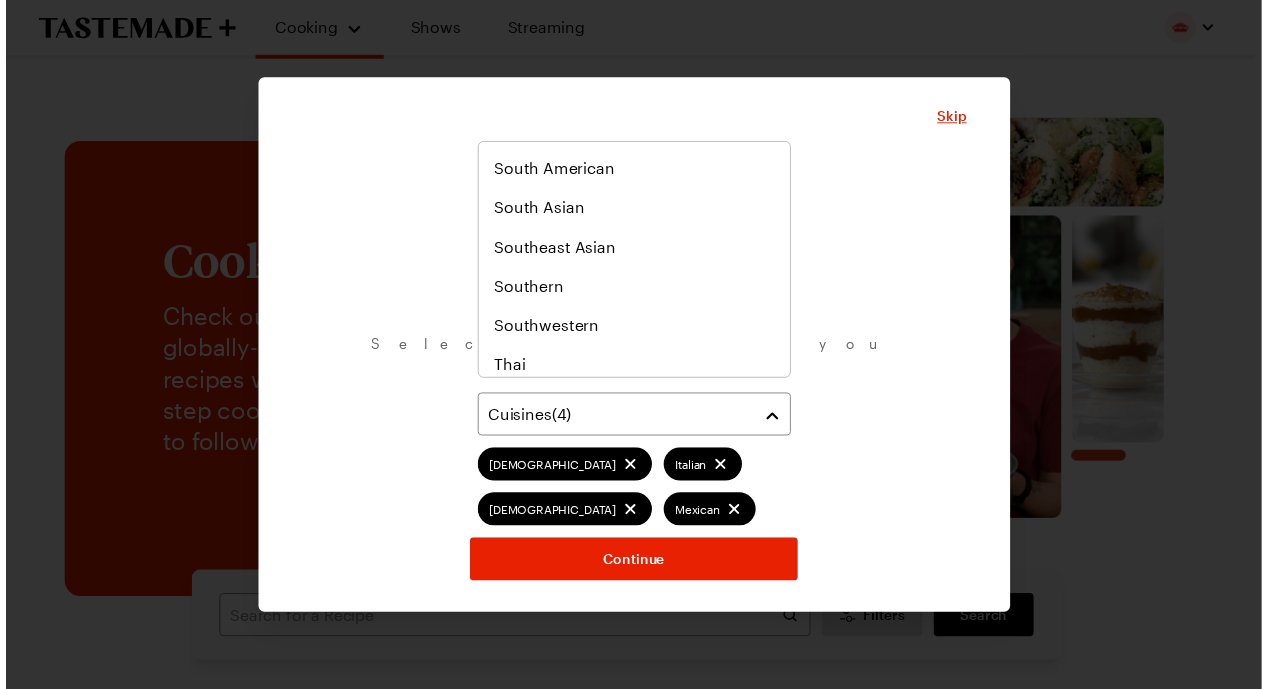 scroll, scrollTop: 1040, scrollLeft: 0, axis: vertical 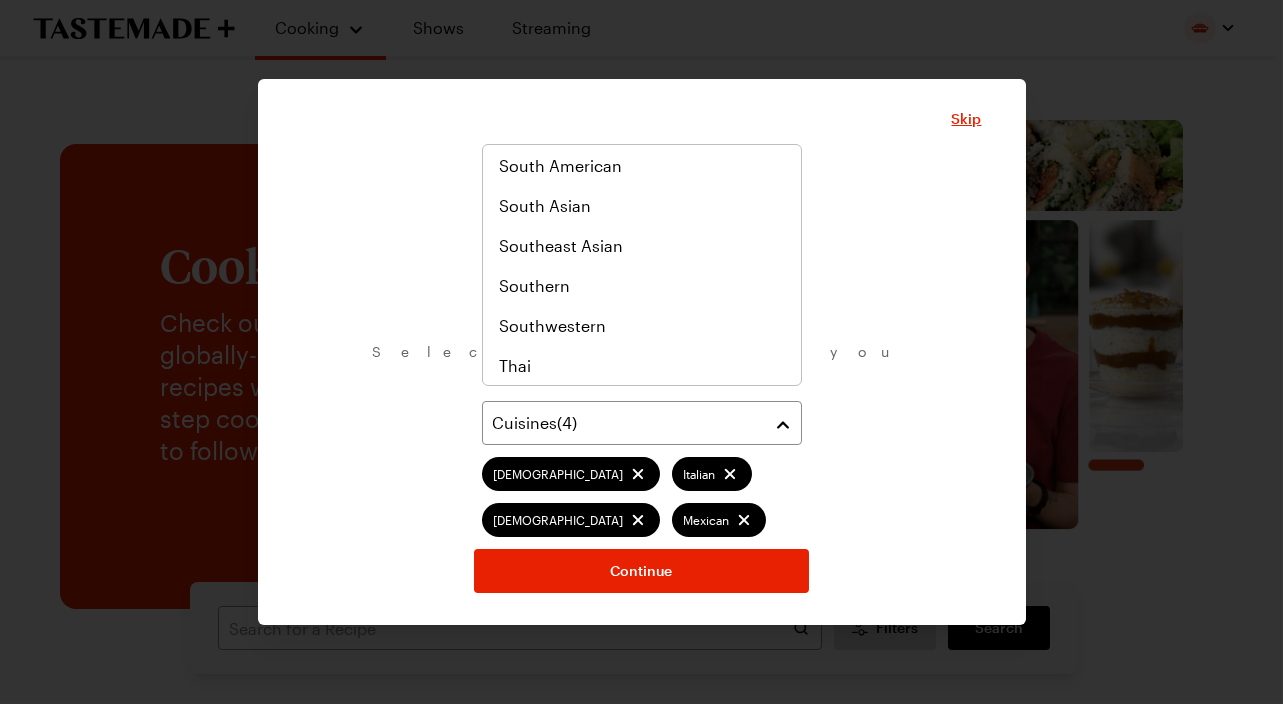 click on "What are your favorite cuisines? Select as many as you like. Cuisines  ( 4 ) Asian [DEMOGRAPHIC_DATA] Mexican Continue" at bounding box center [642, 378] 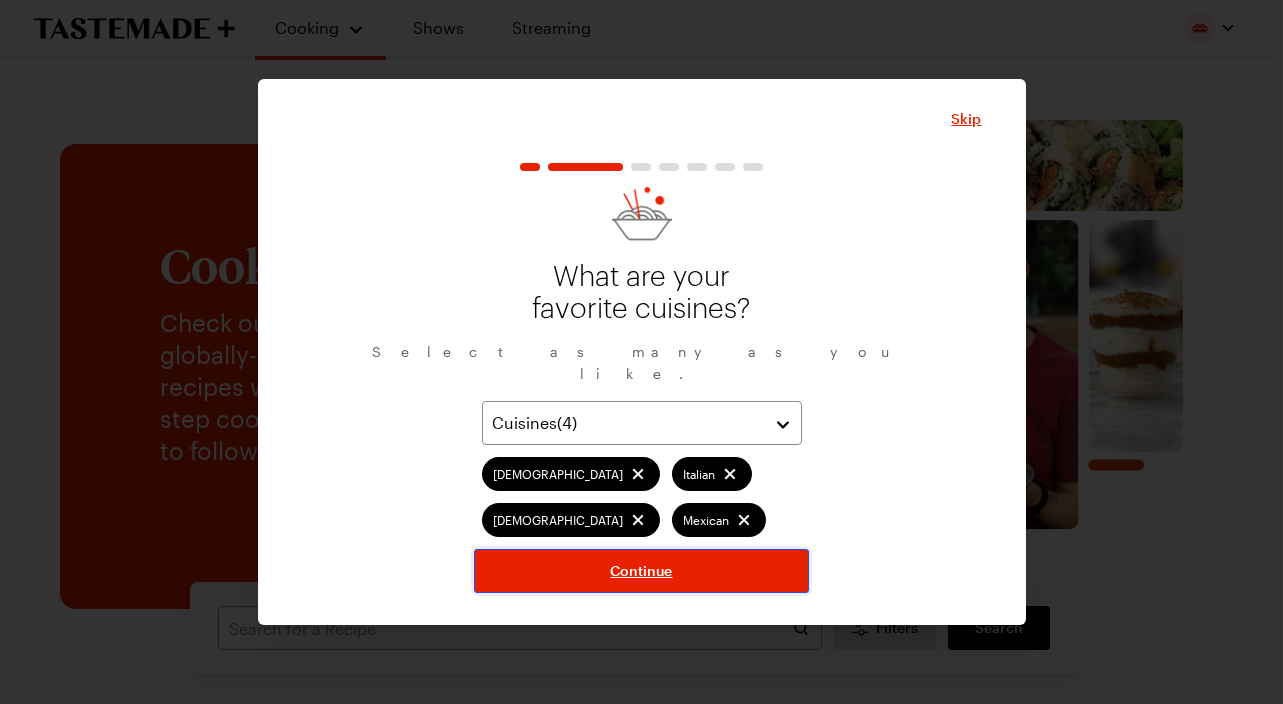 click on "Continue" at bounding box center [641, 571] 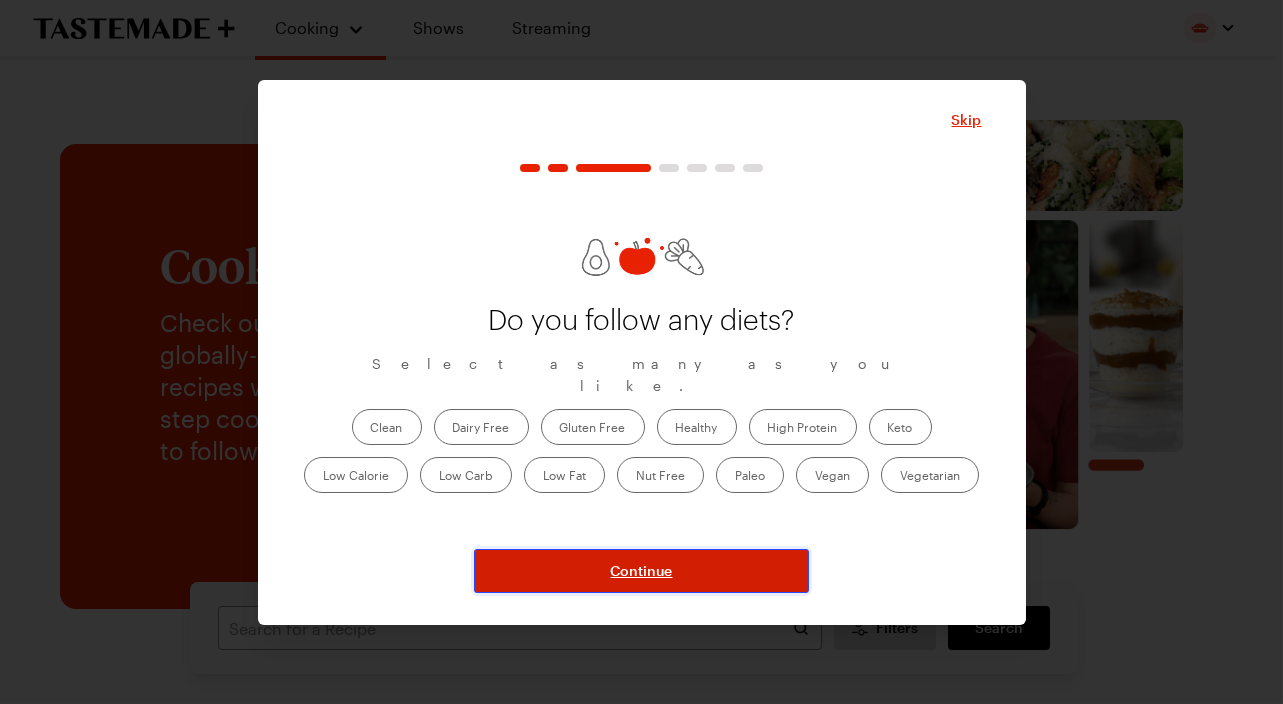 click on "Continue" at bounding box center [641, 571] 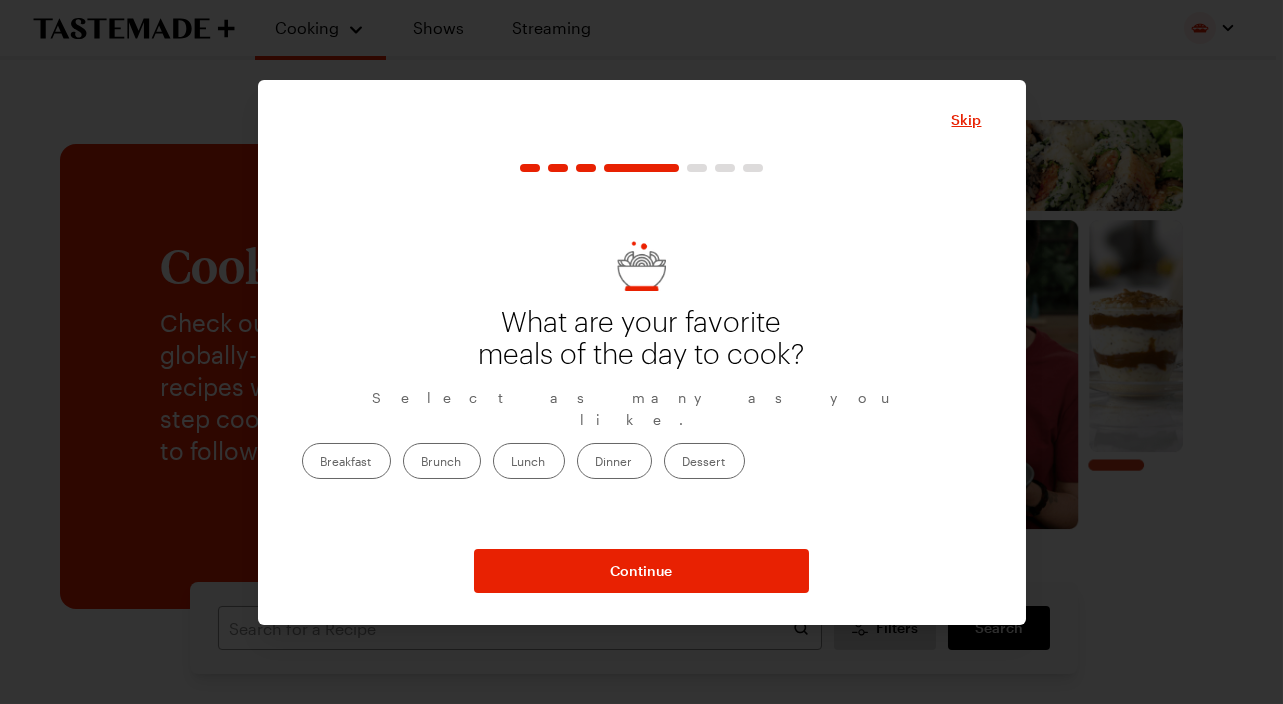 click on "Dinner" at bounding box center [614, 461] 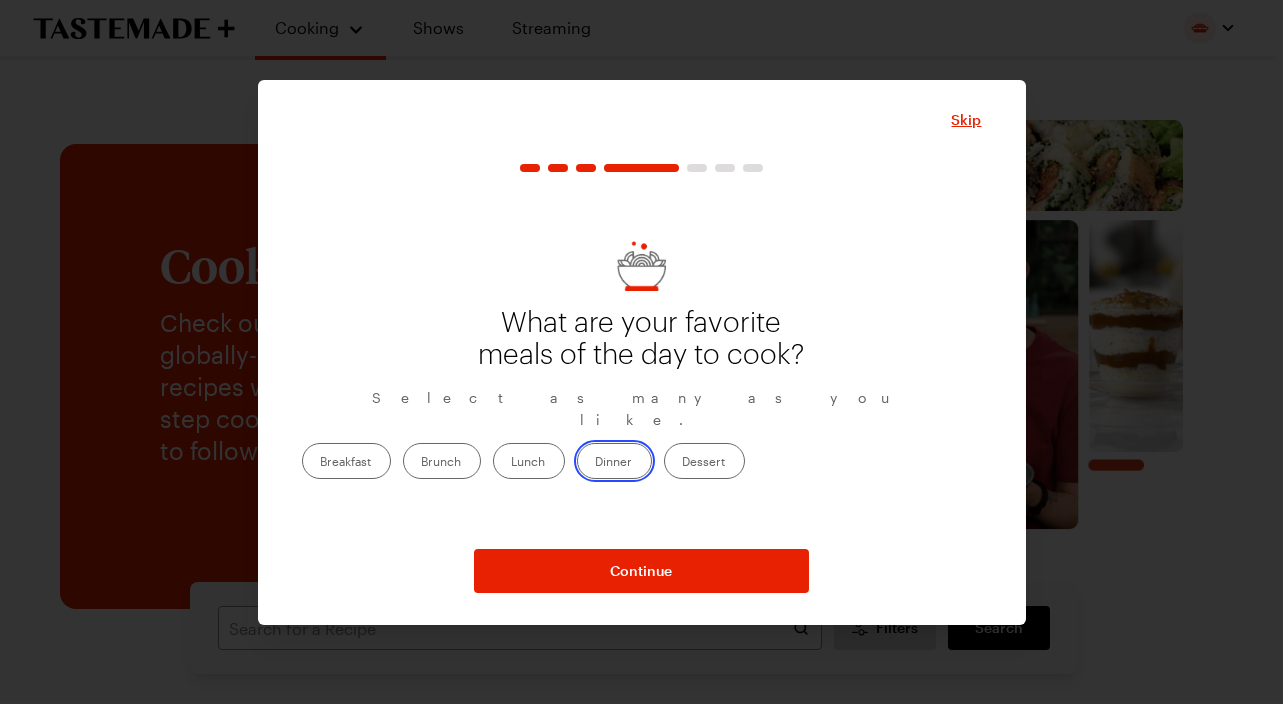 click on "Dinner" at bounding box center (596, 463) 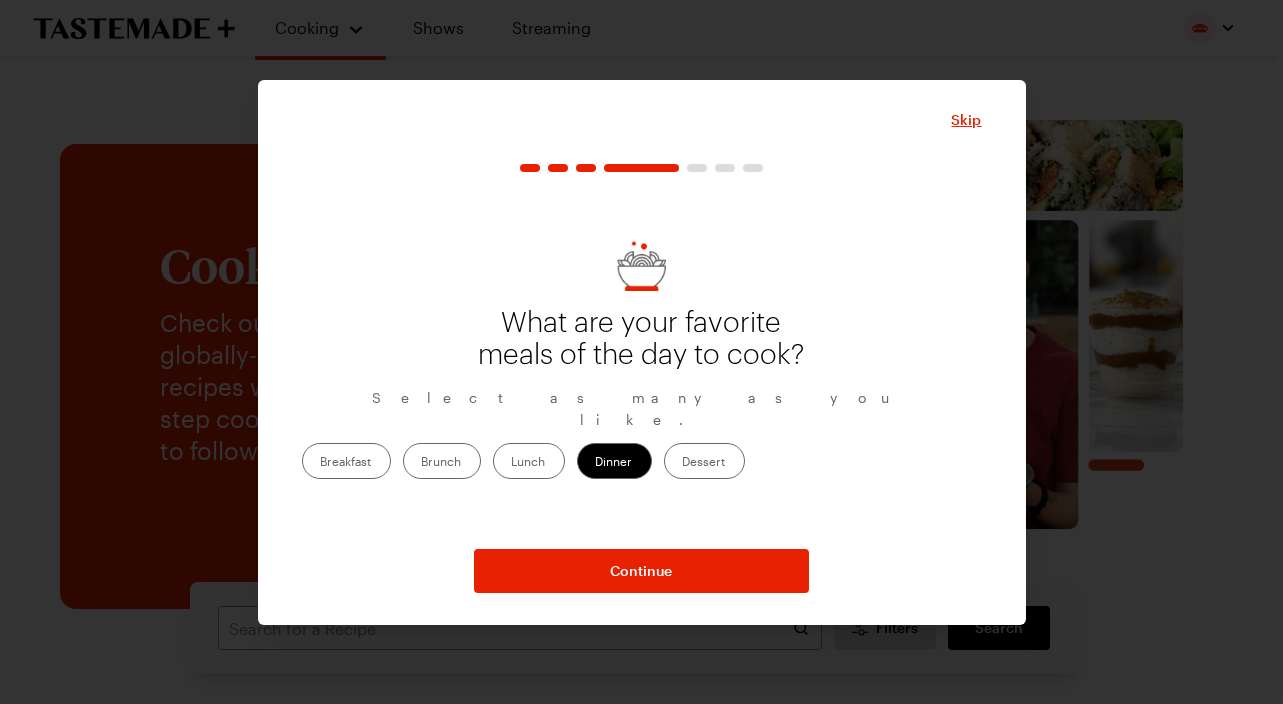click on "Dessert" at bounding box center (704, 461) 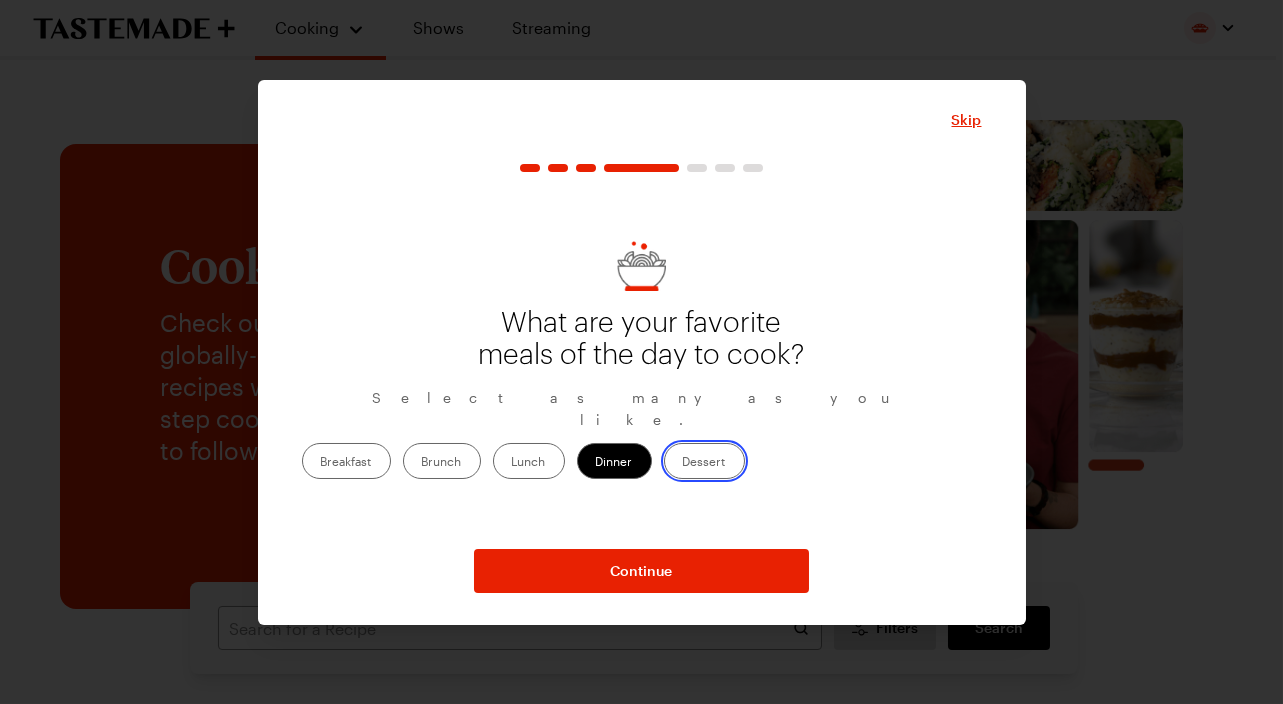 click on "Dessert" at bounding box center (683, 463) 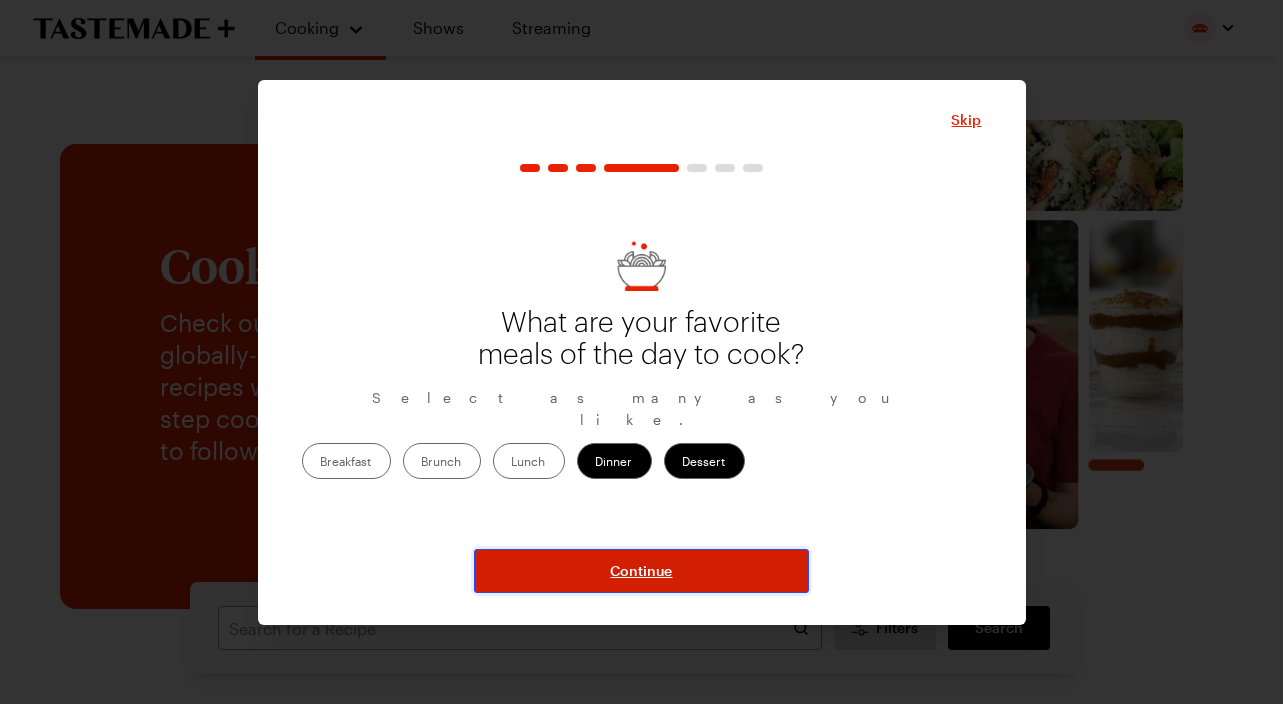 click on "Continue" at bounding box center [641, 571] 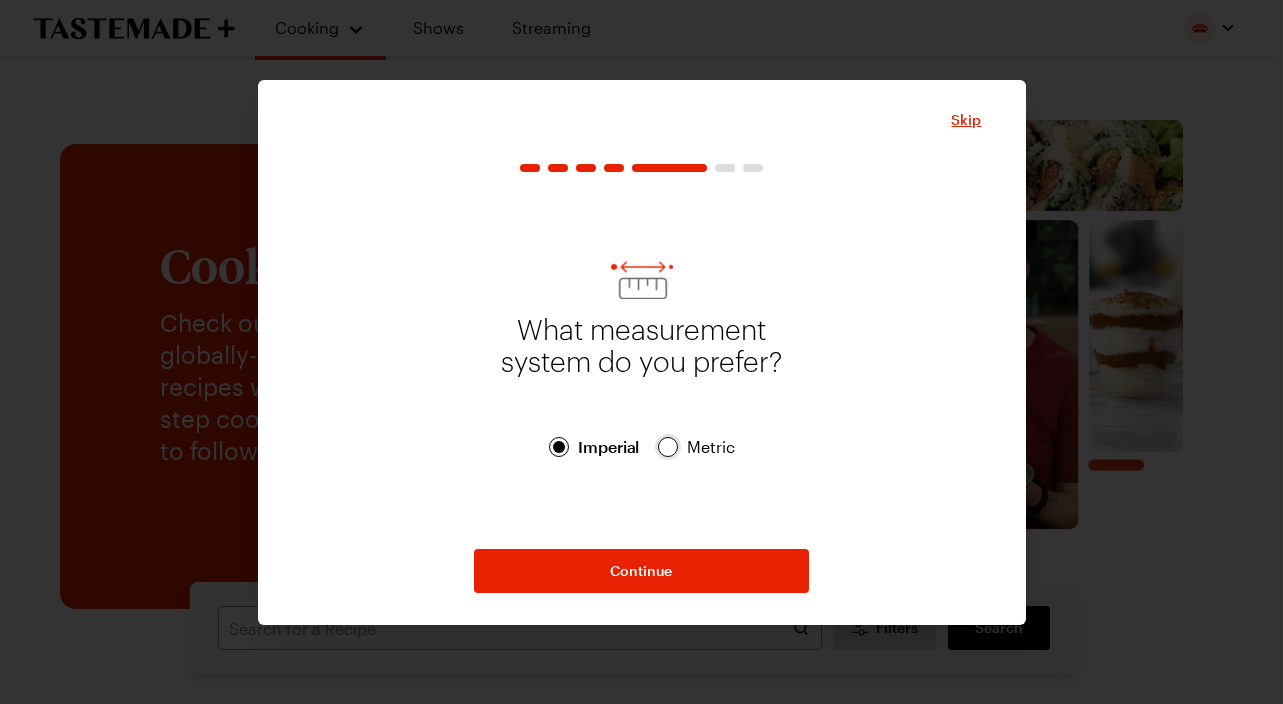 click at bounding box center [668, 447] 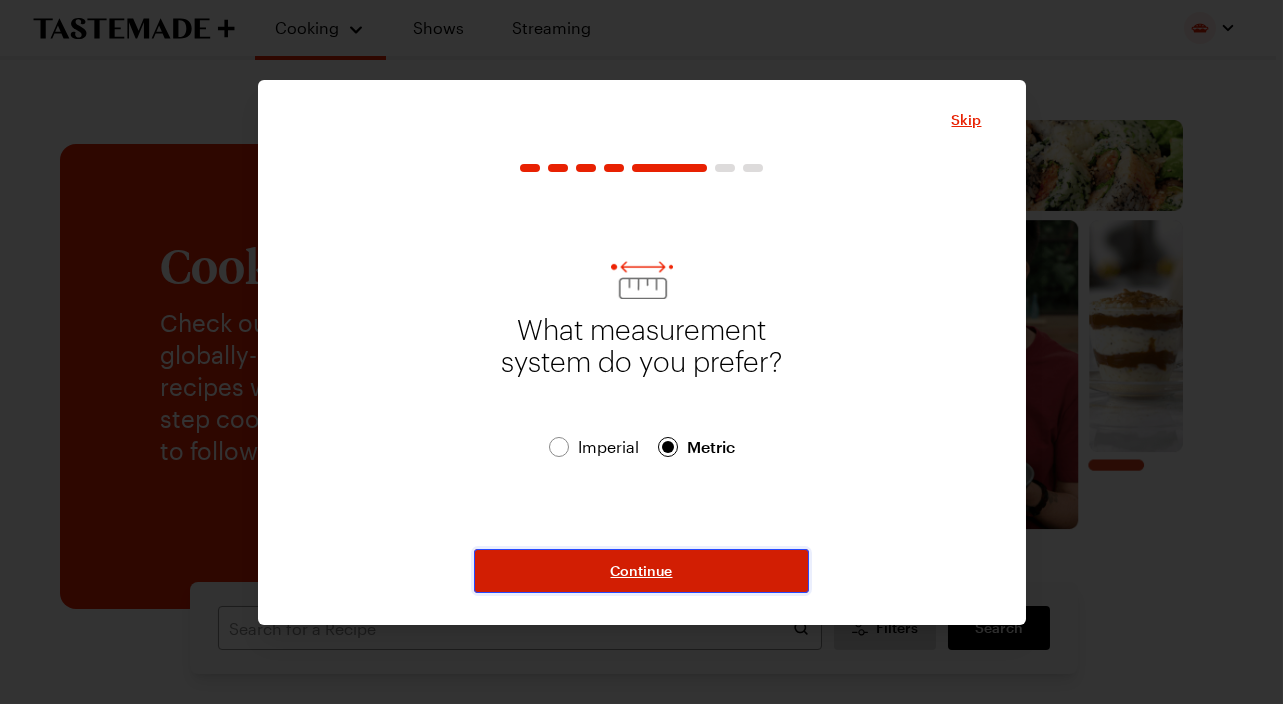 click on "Continue" at bounding box center (641, 571) 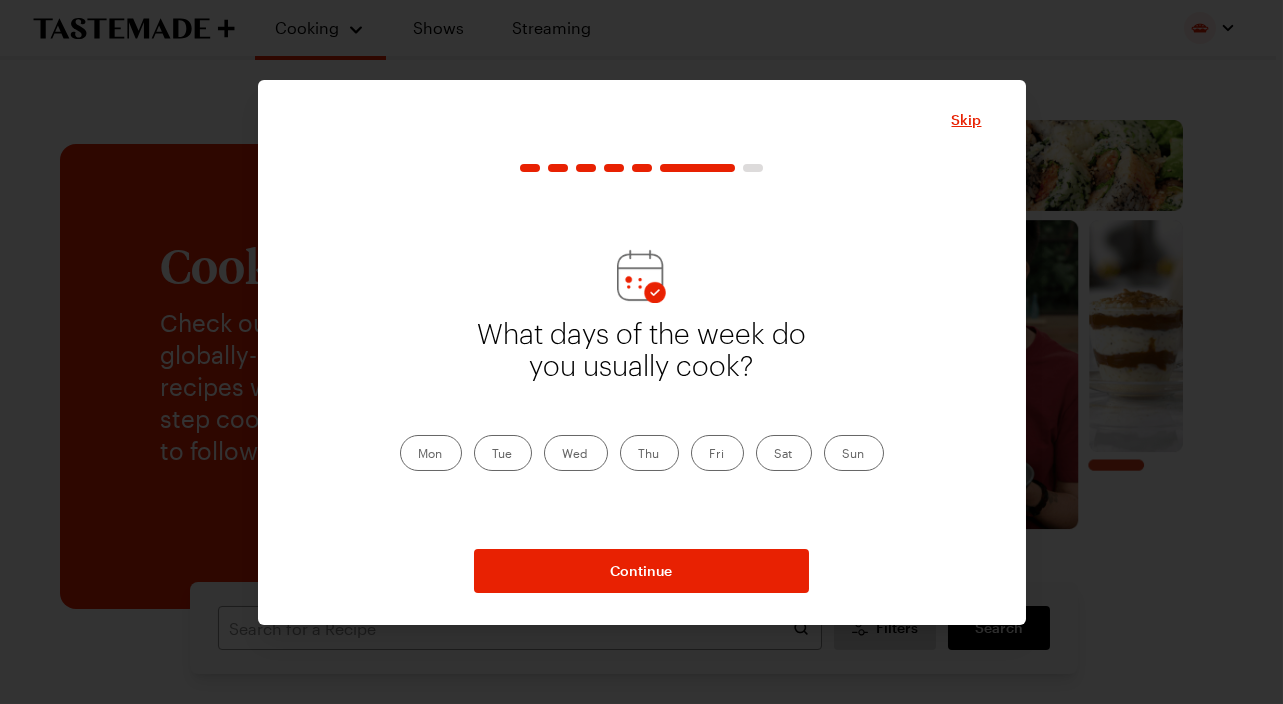 click on "Mon" at bounding box center [431, 453] 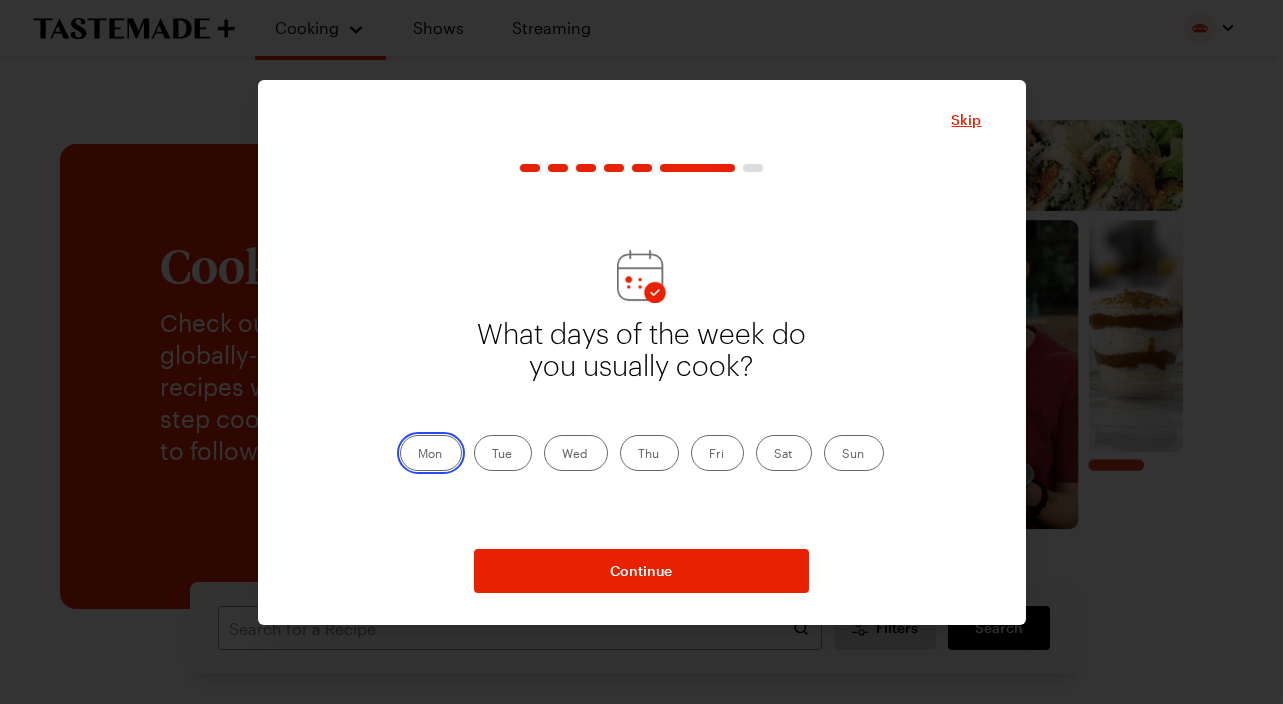 click on "Mon" at bounding box center [419, 455] 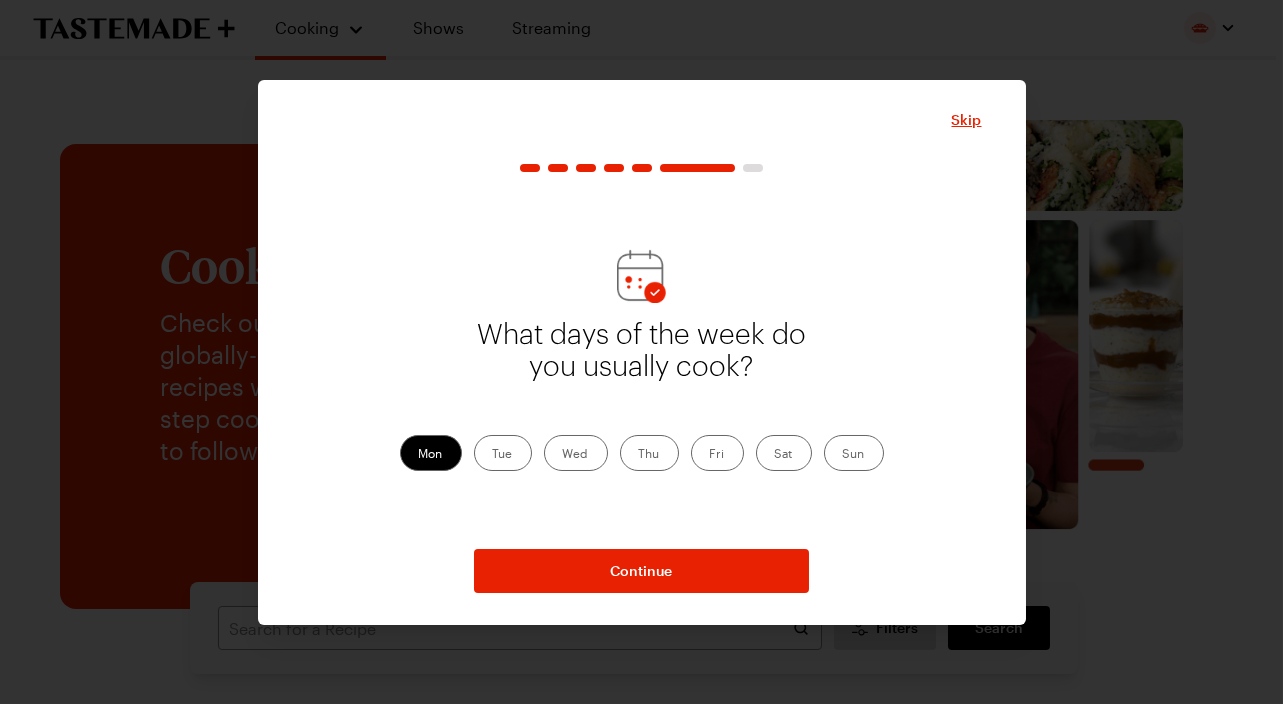 click on "Tue" at bounding box center (503, 453) 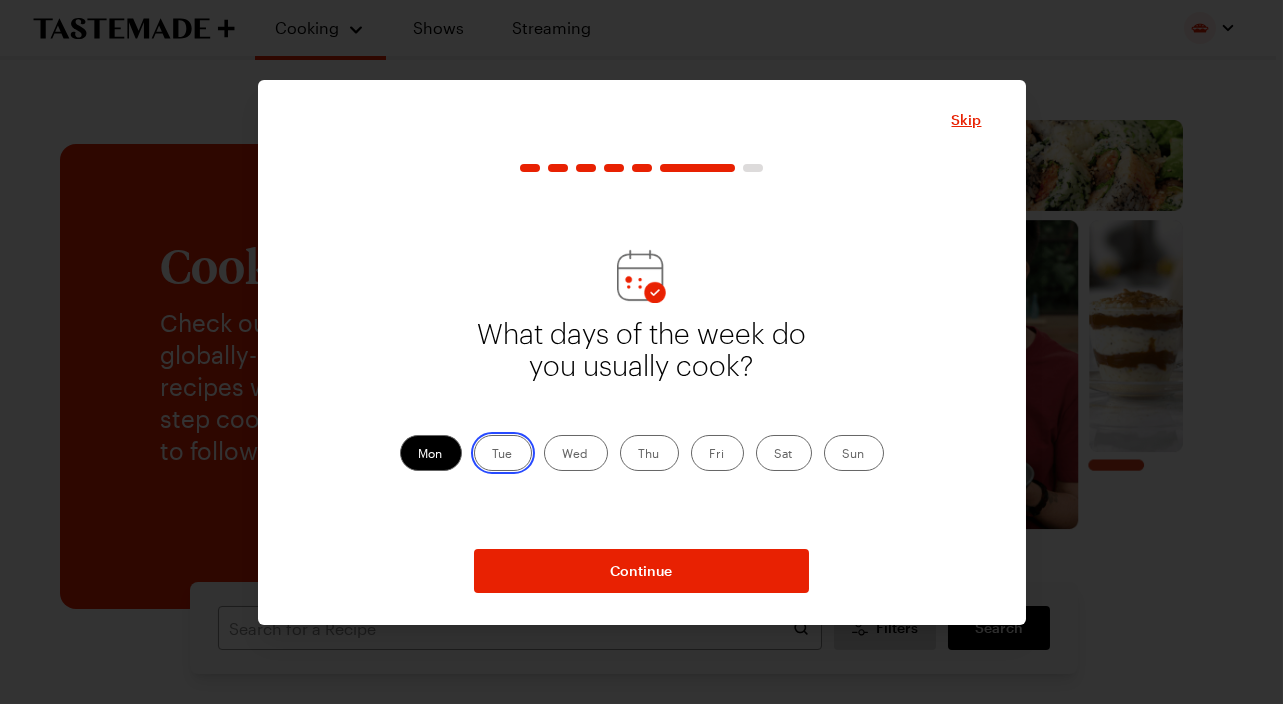 click on "Tue" at bounding box center [493, 455] 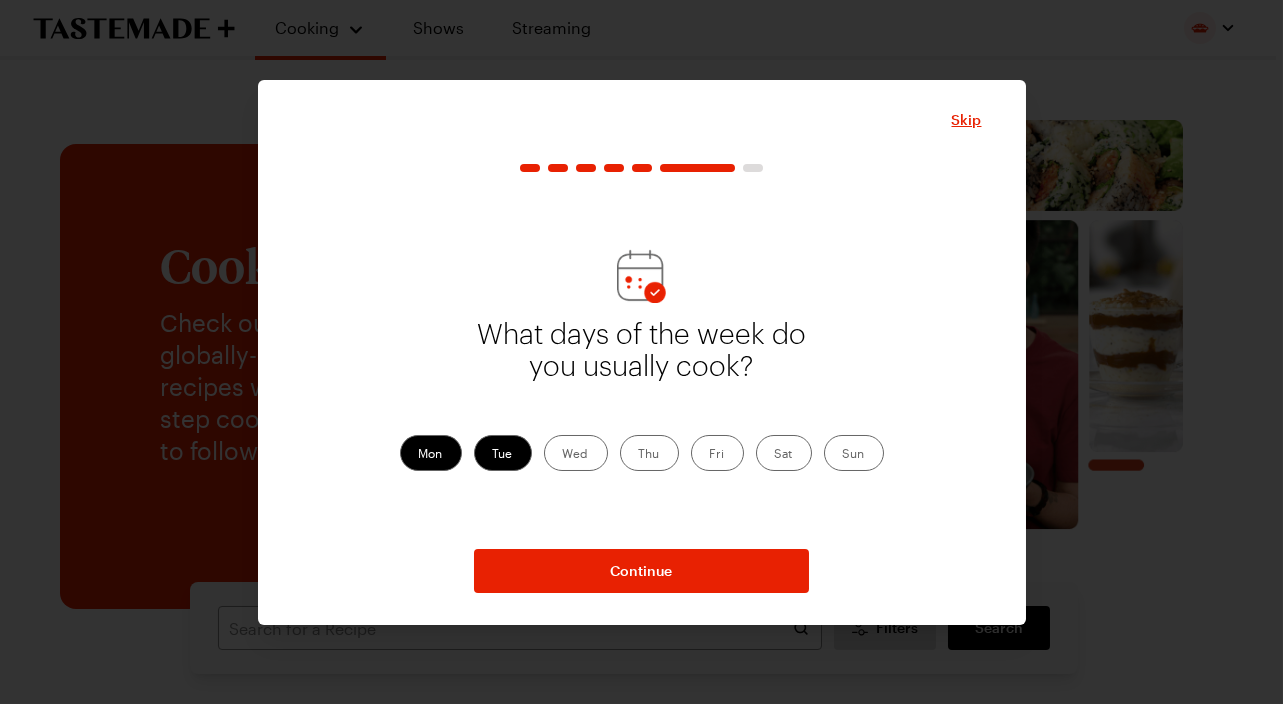 click on "Wed" at bounding box center [576, 453] 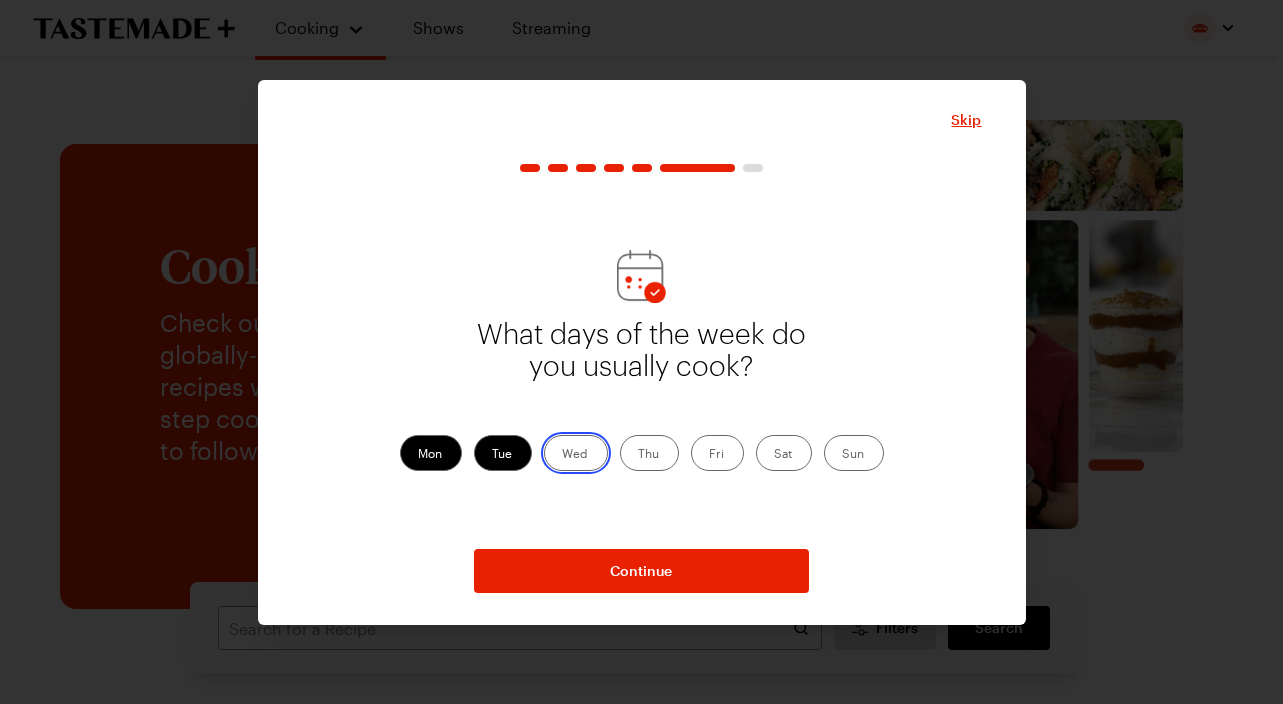 click on "Wed" at bounding box center [563, 455] 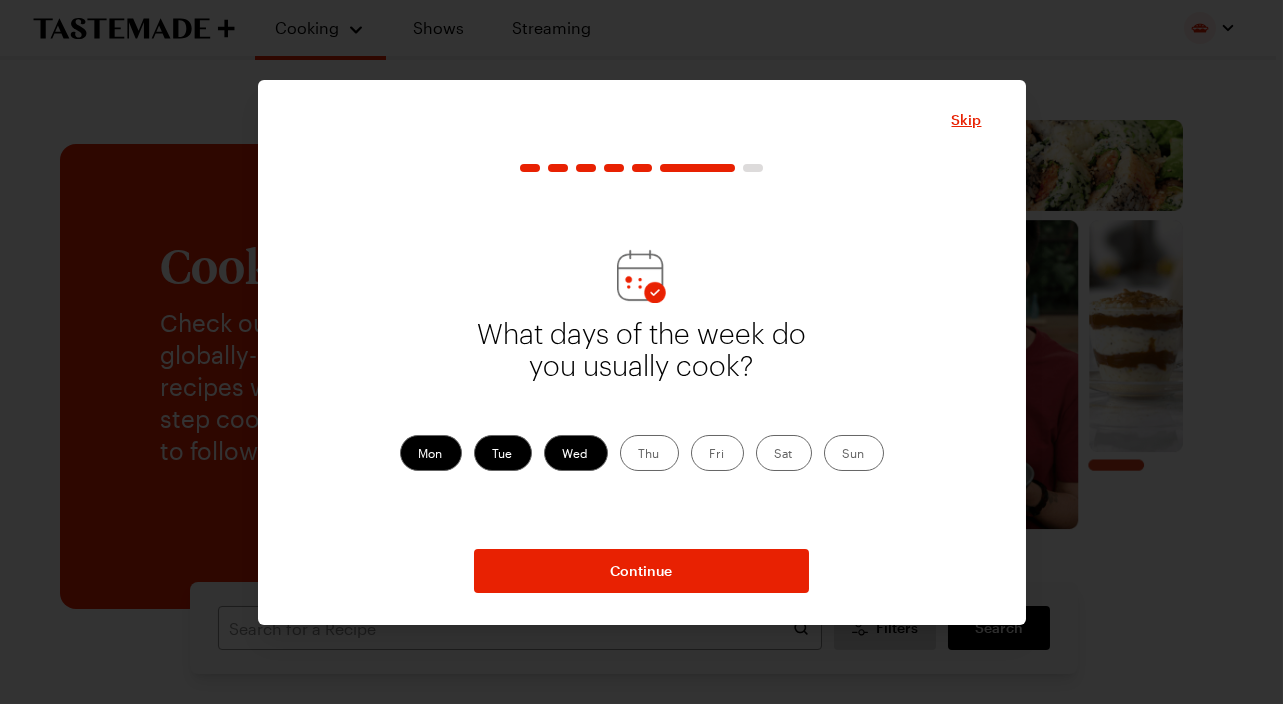 click on "Thu" at bounding box center (649, 453) 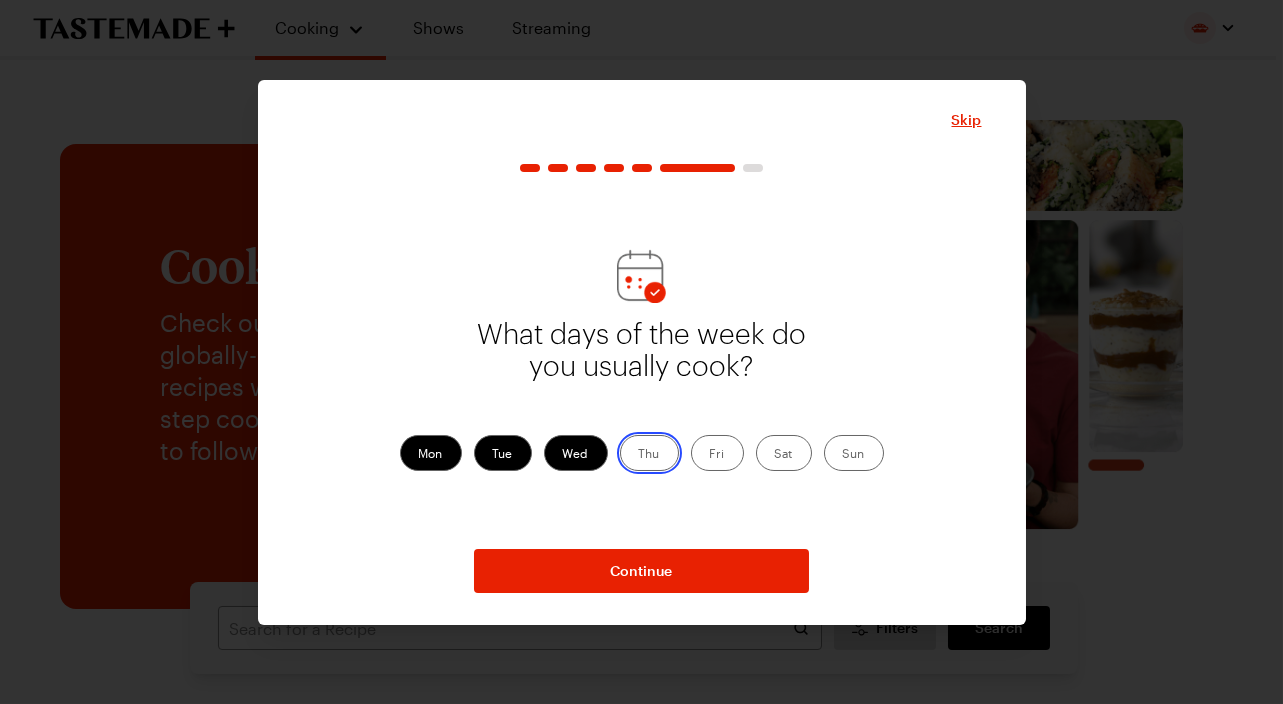 click on "Thu" at bounding box center (639, 455) 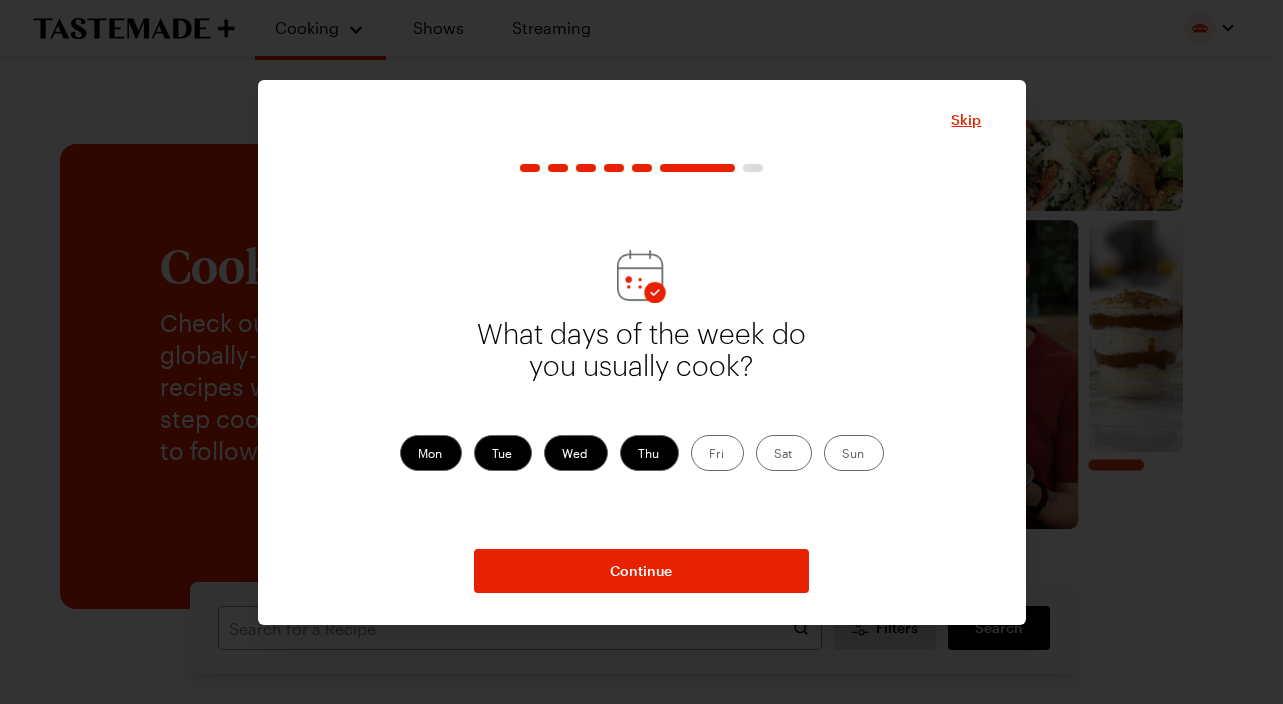 click on "Fri" at bounding box center [717, 453] 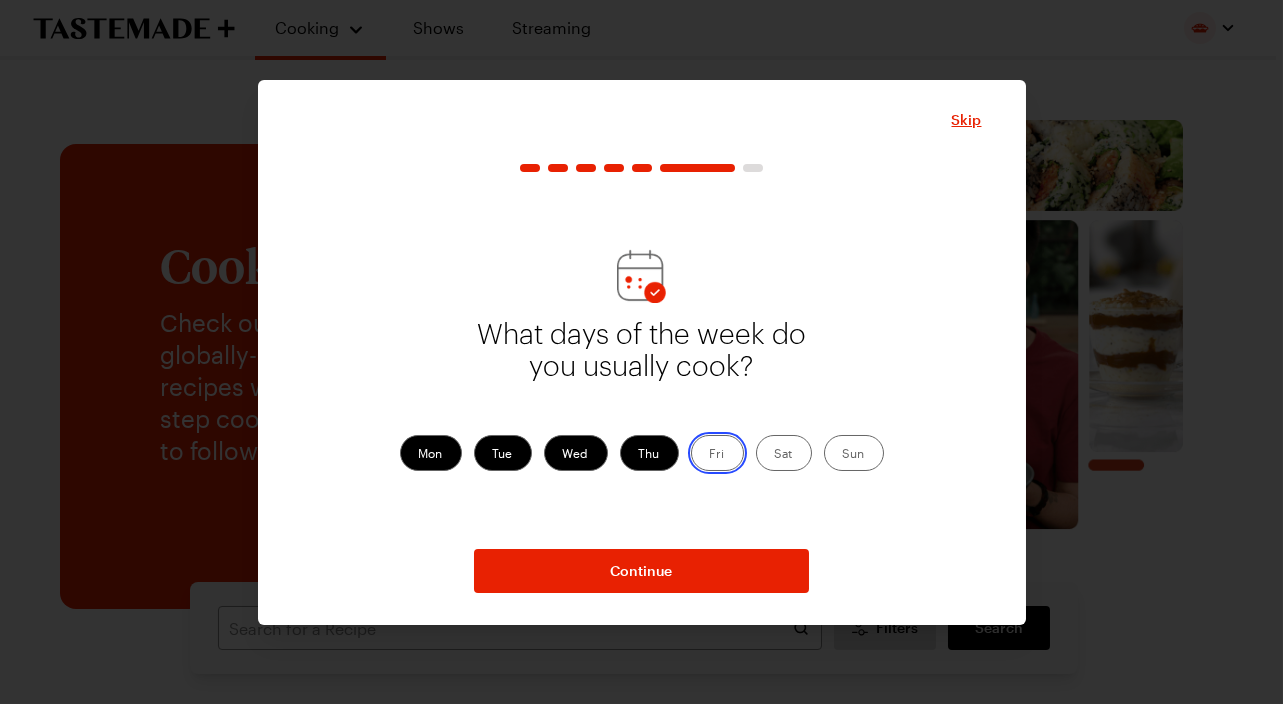 click on "Fri" at bounding box center [710, 455] 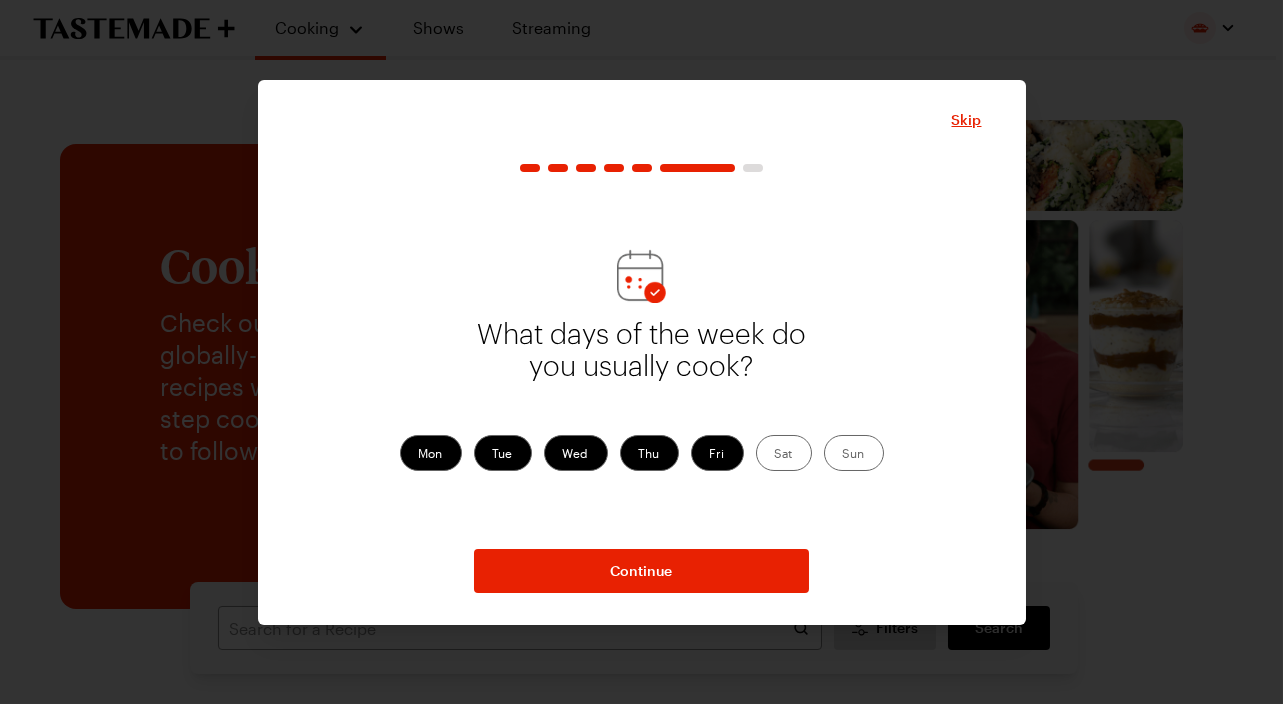 click on "Sat" at bounding box center (784, 453) 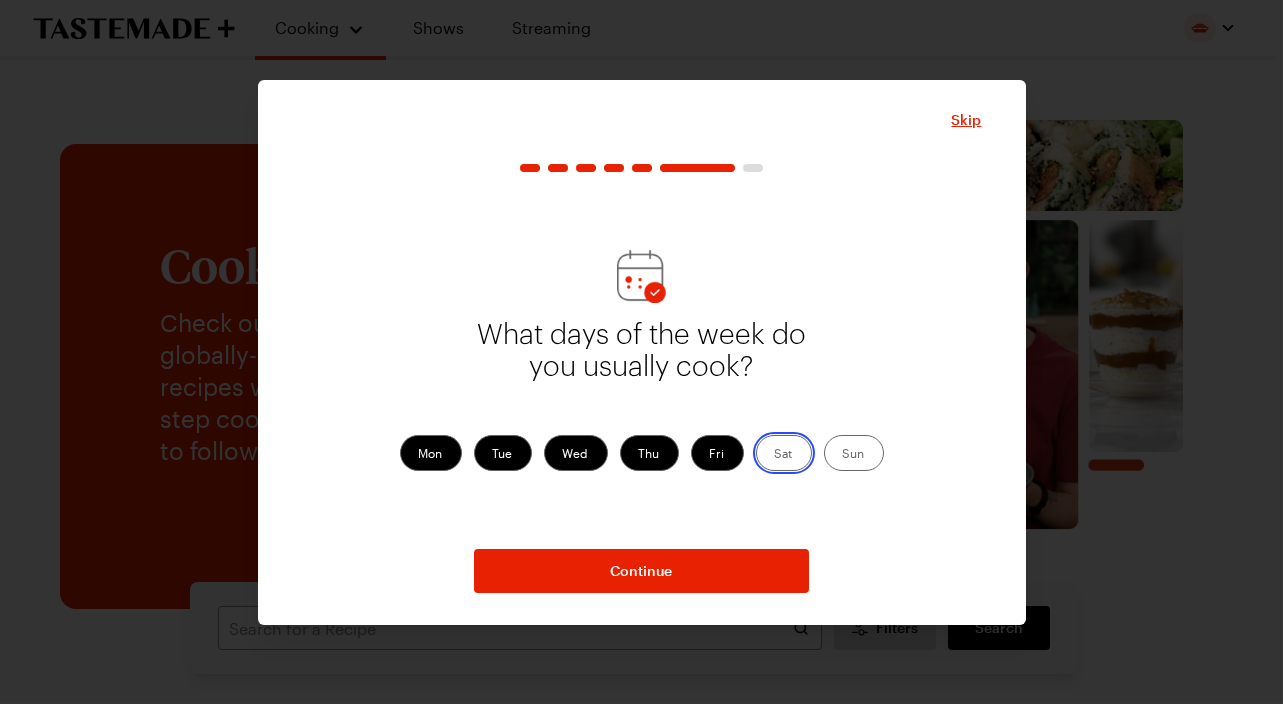 click on "Sat" at bounding box center (775, 455) 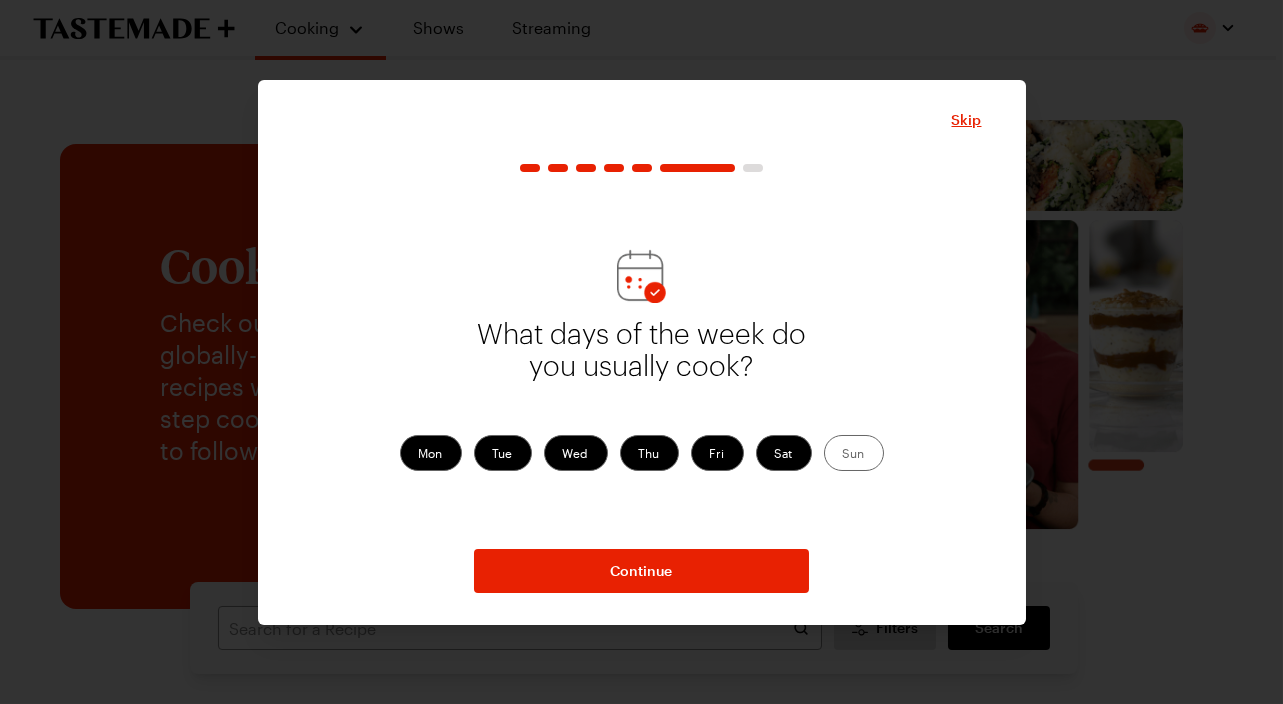 click on "Sun" at bounding box center (854, 453) 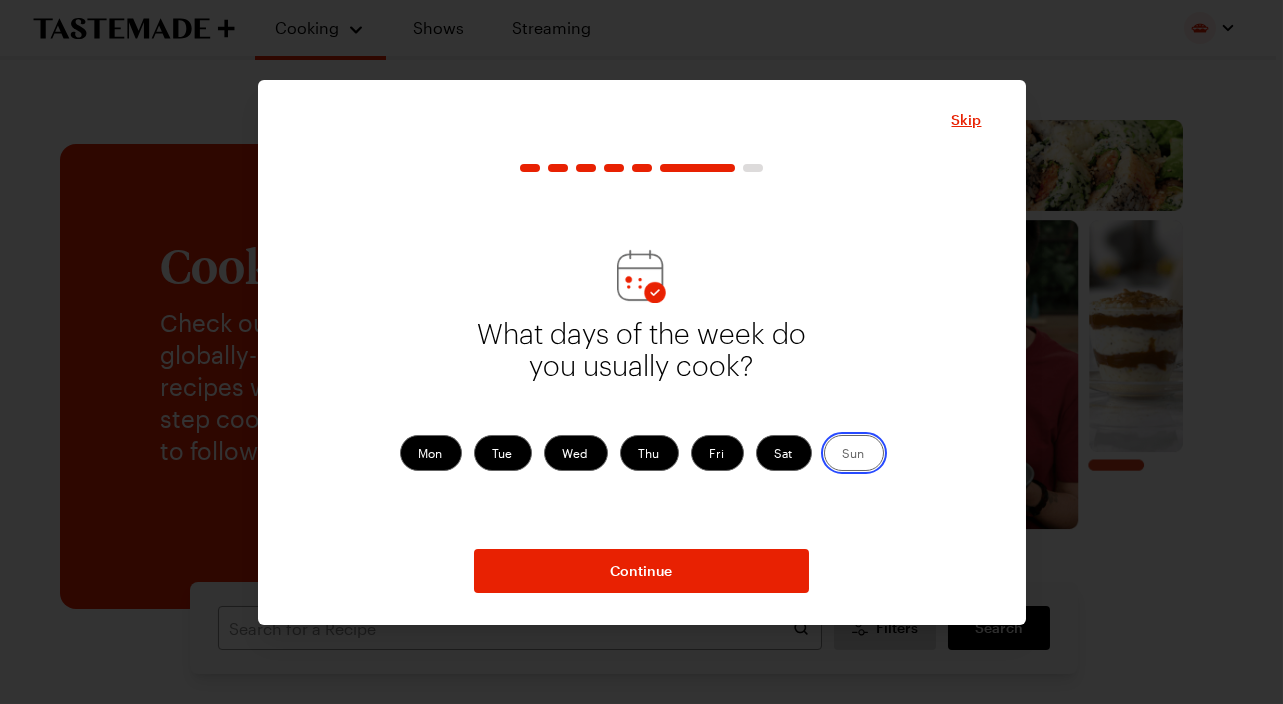 click on "Sun" at bounding box center [843, 455] 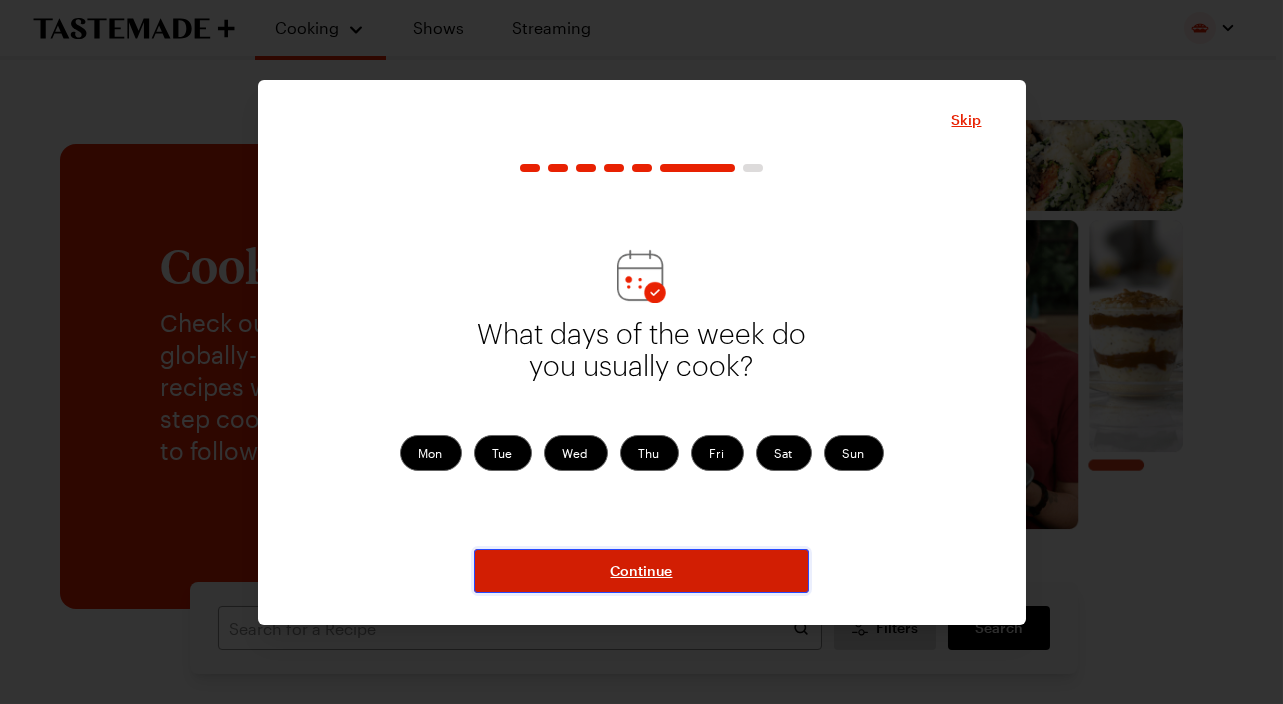 click on "Continue" at bounding box center (641, 571) 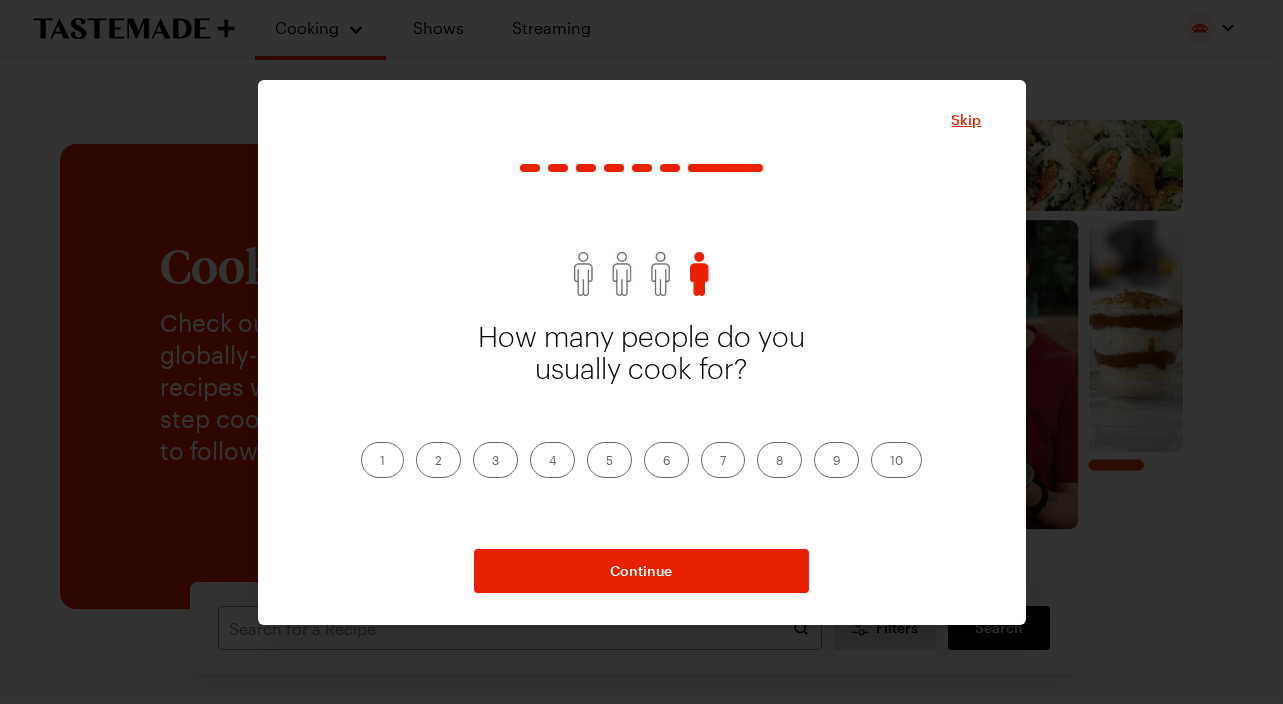 click on "2" at bounding box center [438, 460] 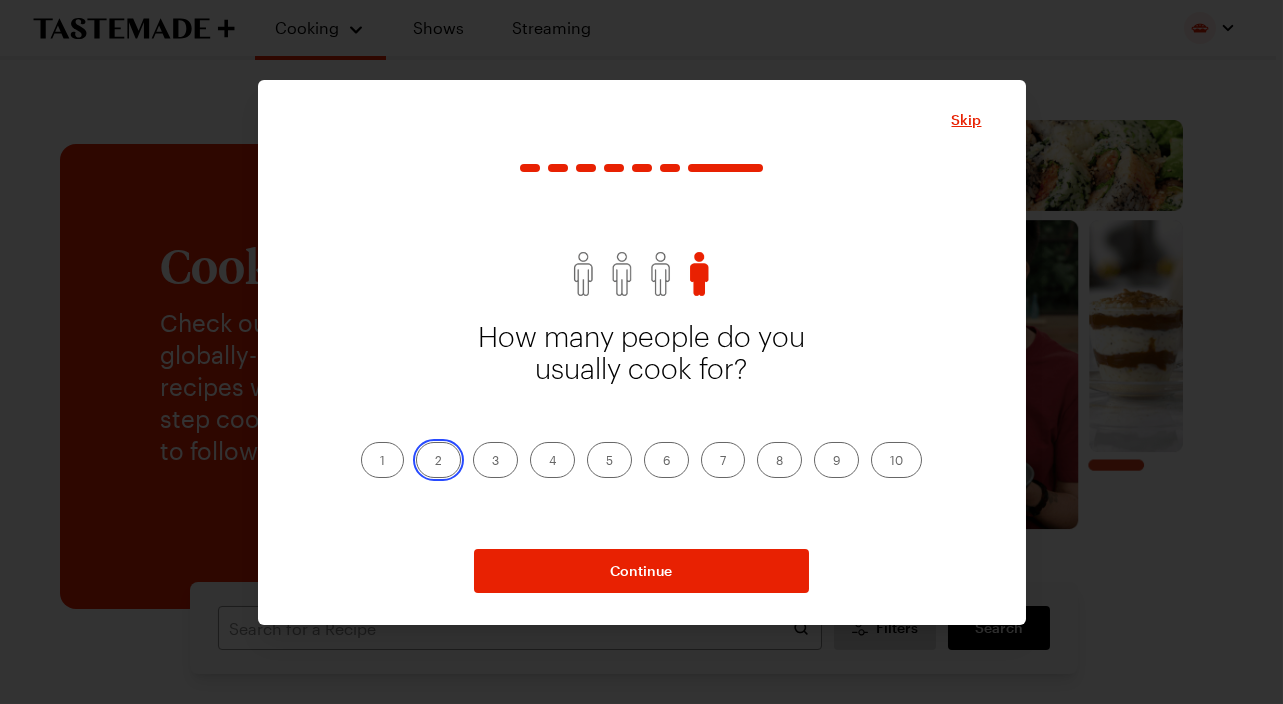 click on "2" at bounding box center [435, 462] 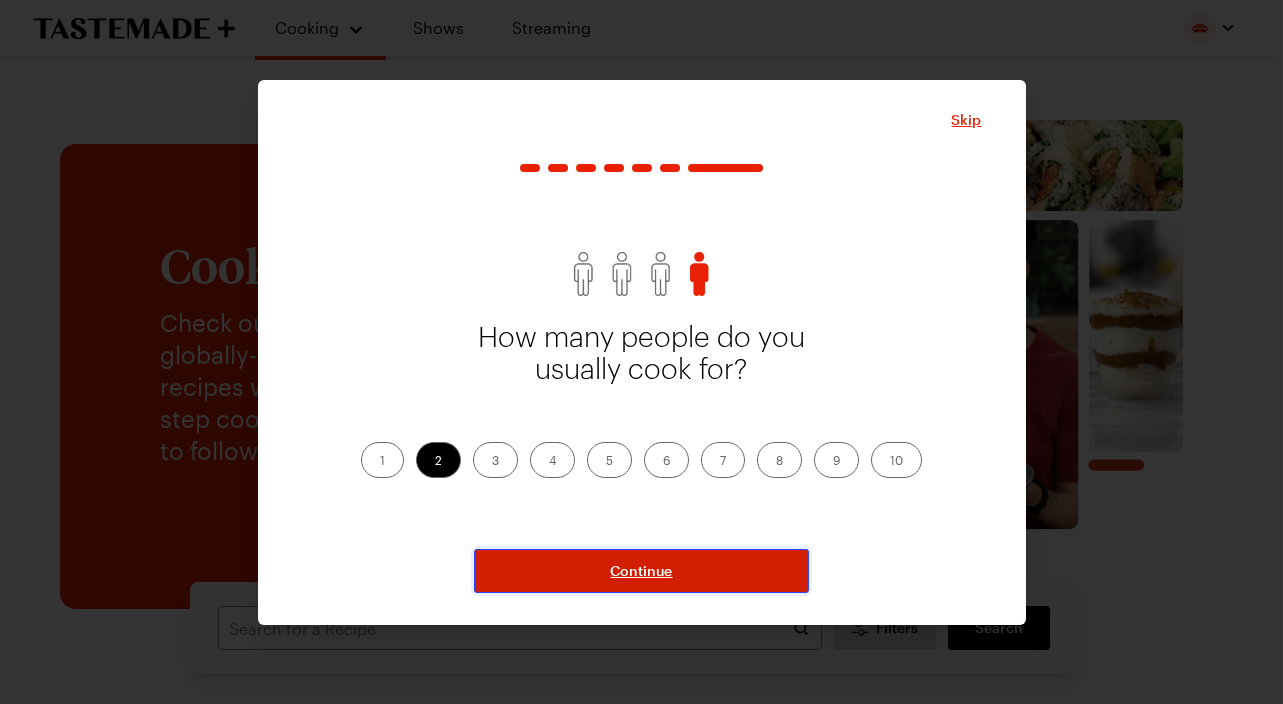 click on "Continue" at bounding box center (641, 571) 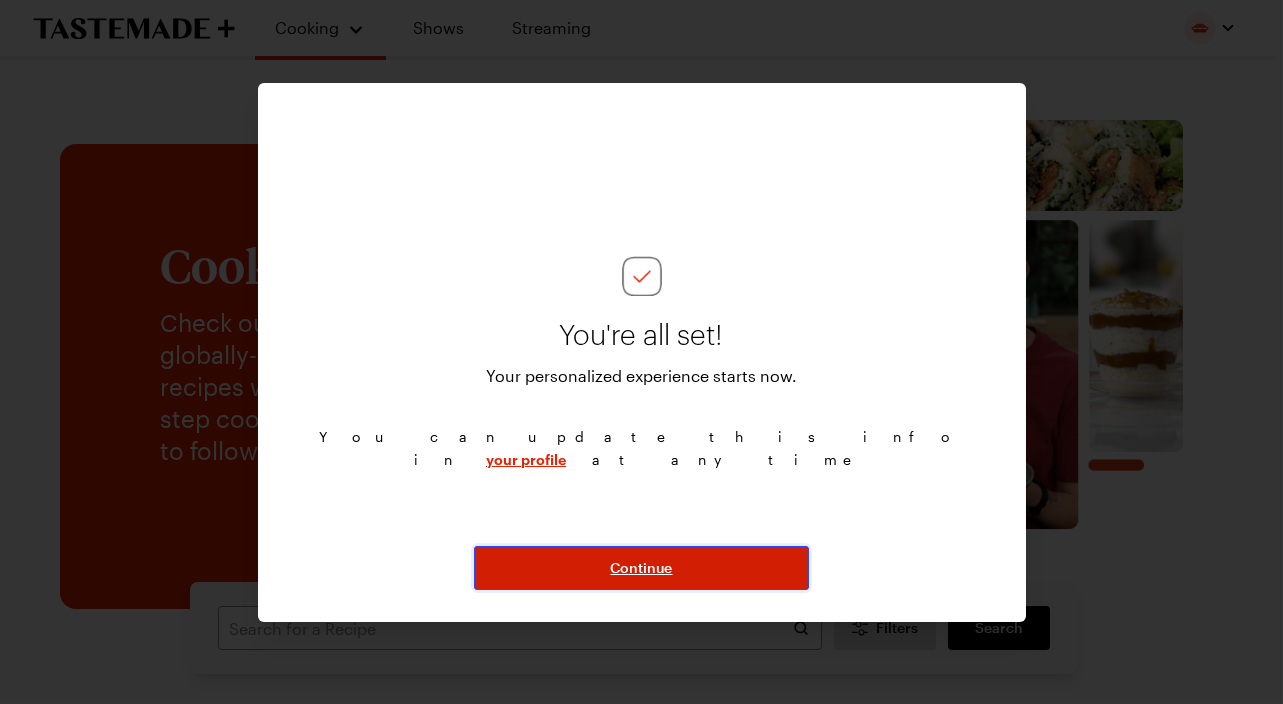 click on "Continue" at bounding box center [642, 568] 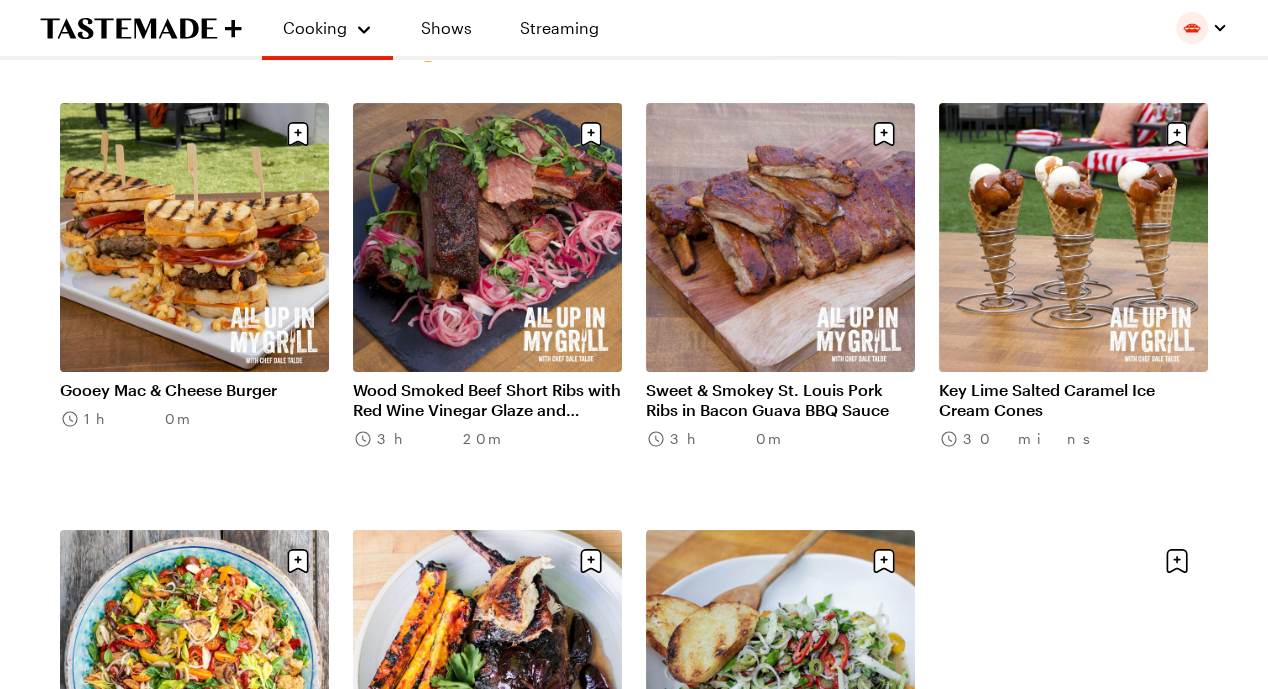 scroll, scrollTop: 725, scrollLeft: 0, axis: vertical 